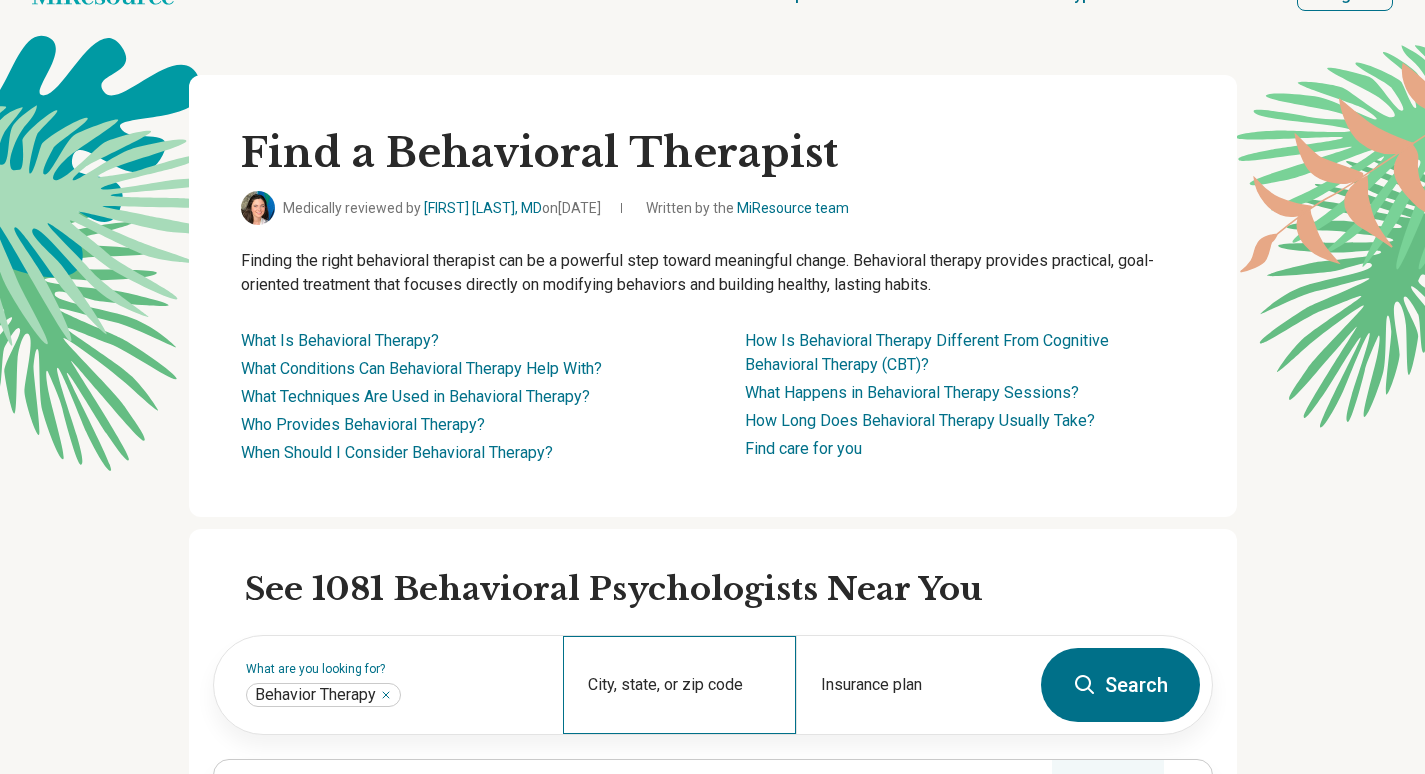 scroll, scrollTop: 0, scrollLeft: 0, axis: both 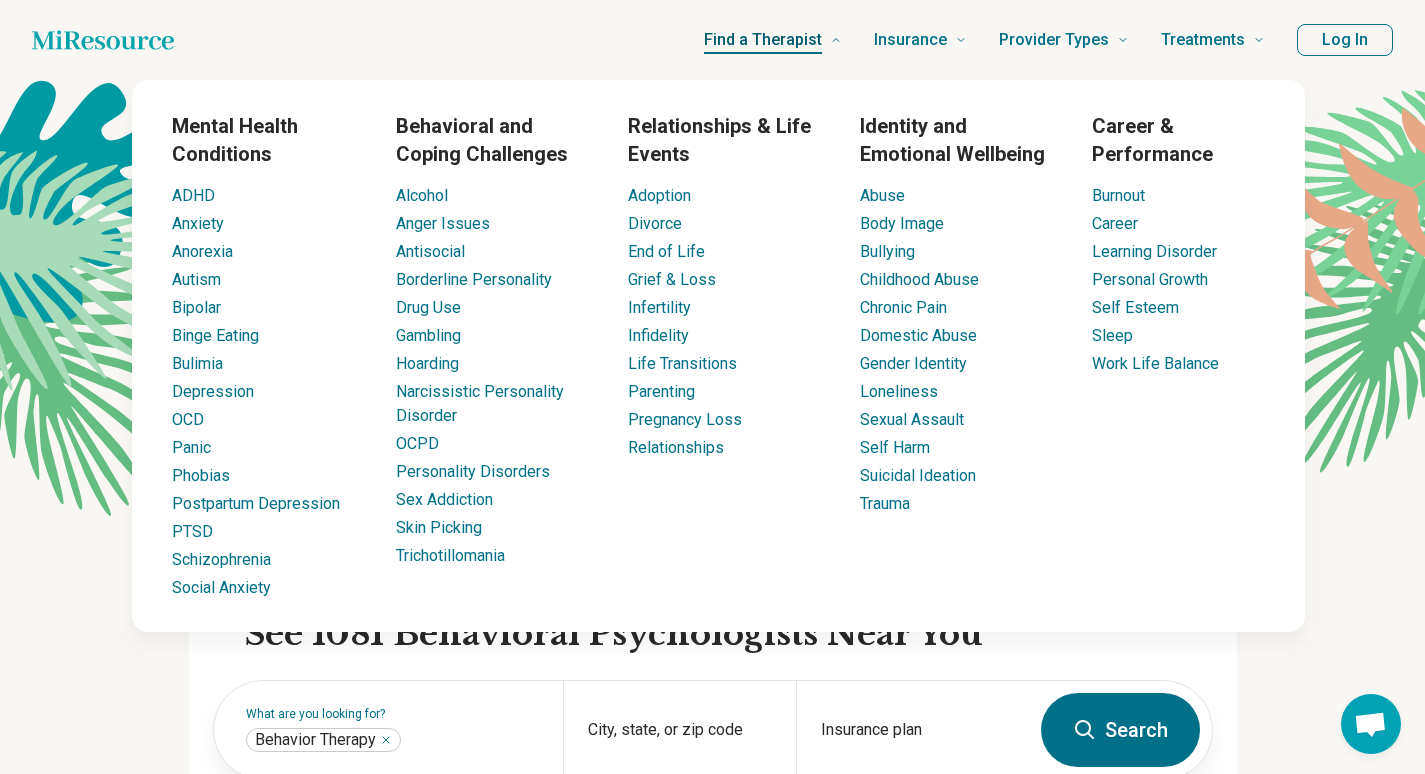 click on "Find a Therapist" at bounding box center [773, 40] 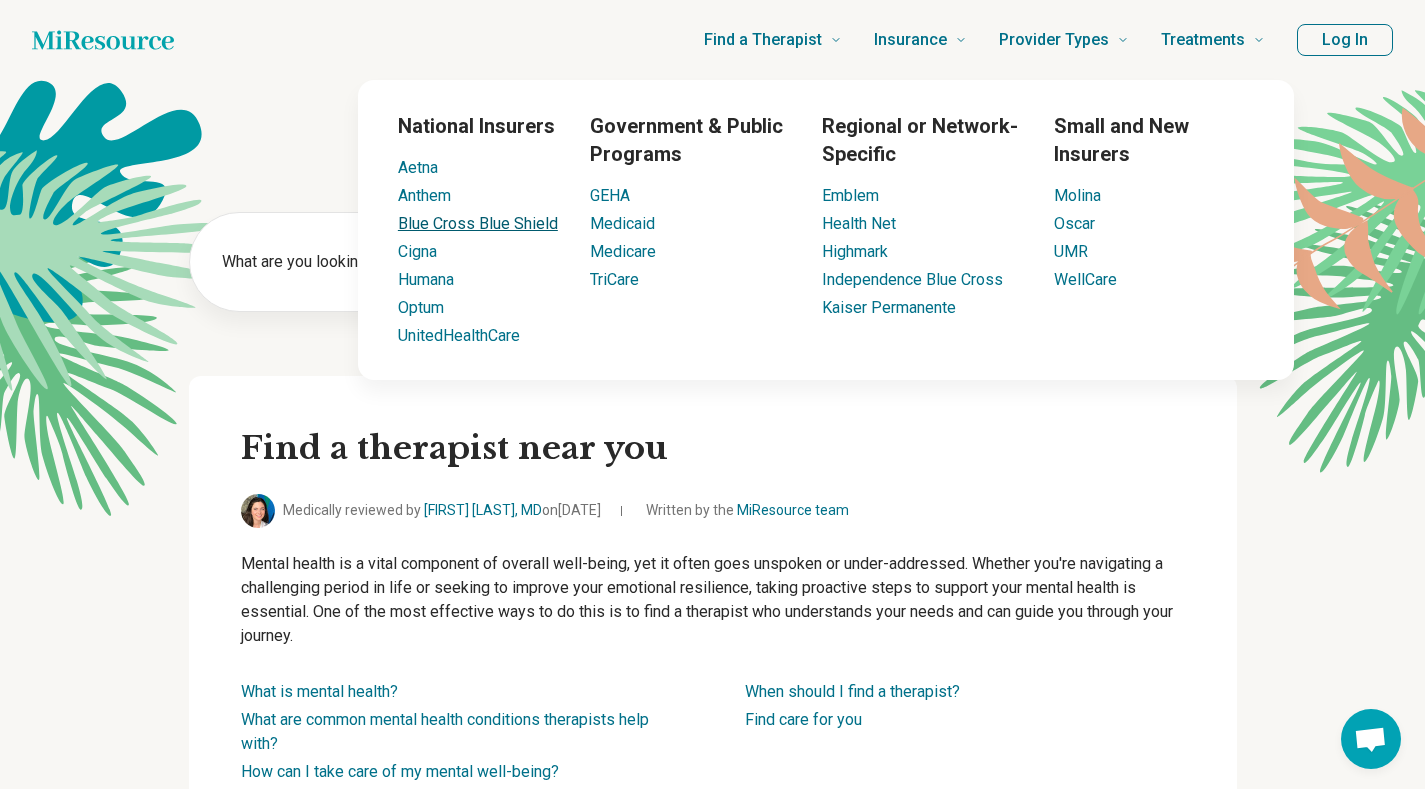 click on "Blue Cross Blue Shield" at bounding box center [478, 223] 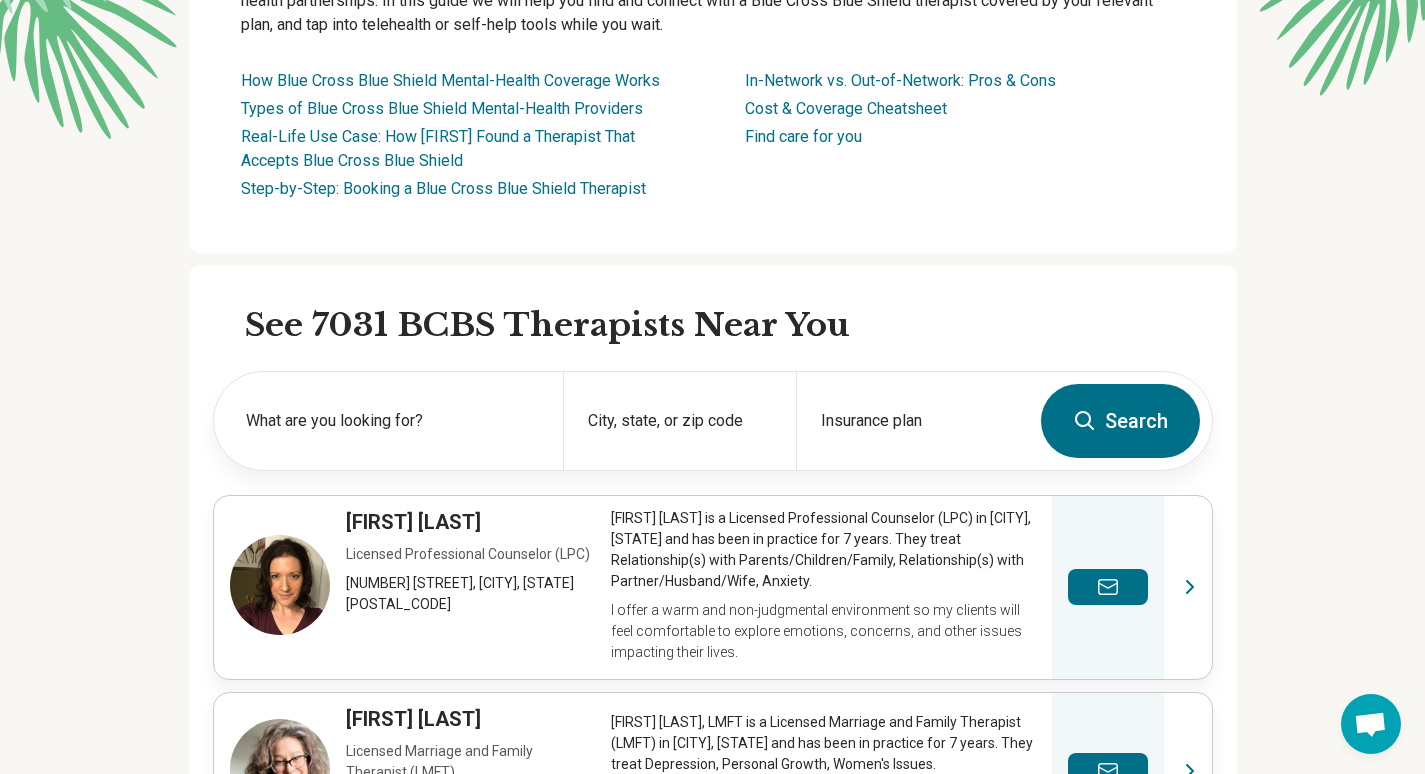 scroll, scrollTop: 382, scrollLeft: 0, axis: vertical 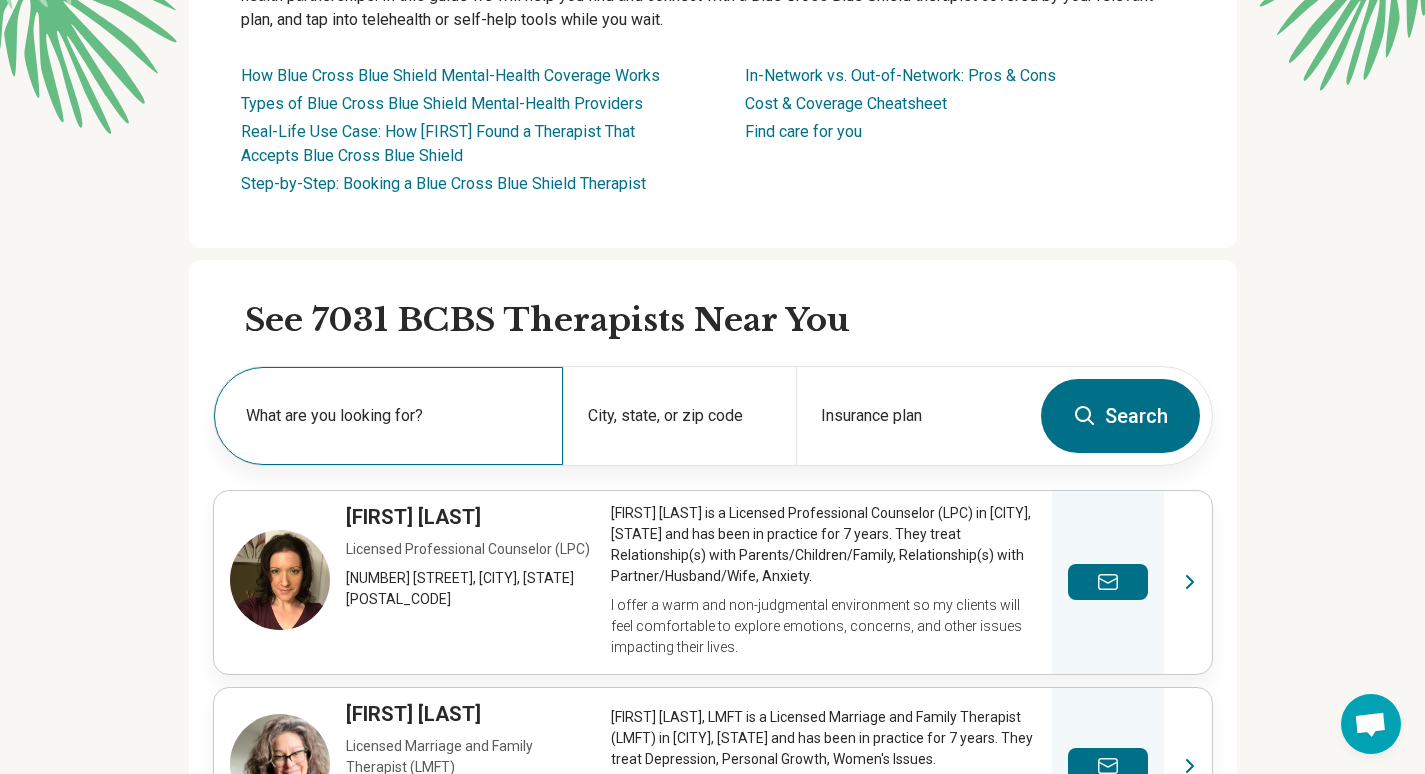click on "What are you looking for?" at bounding box center (392, 416) 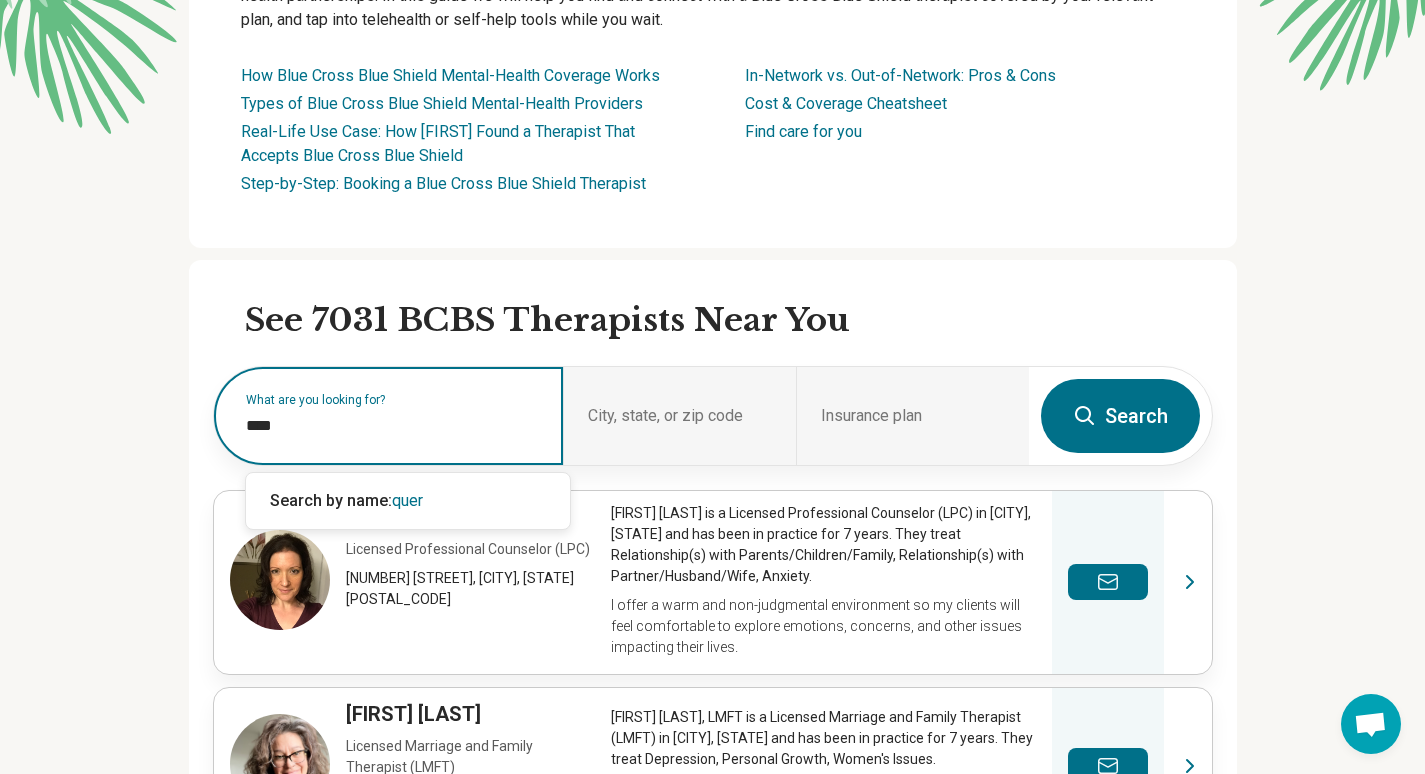 type on "*****" 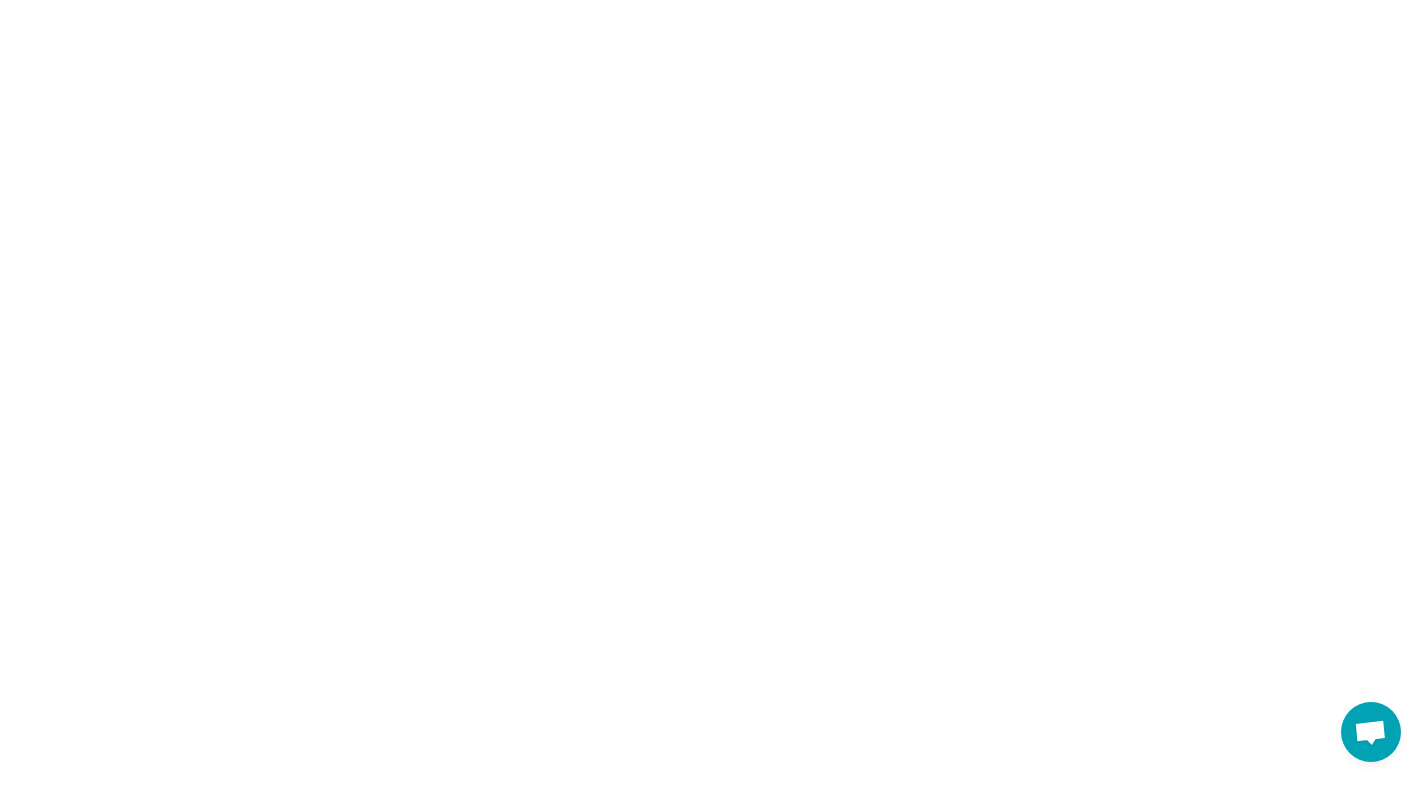 scroll, scrollTop: 0, scrollLeft: 0, axis: both 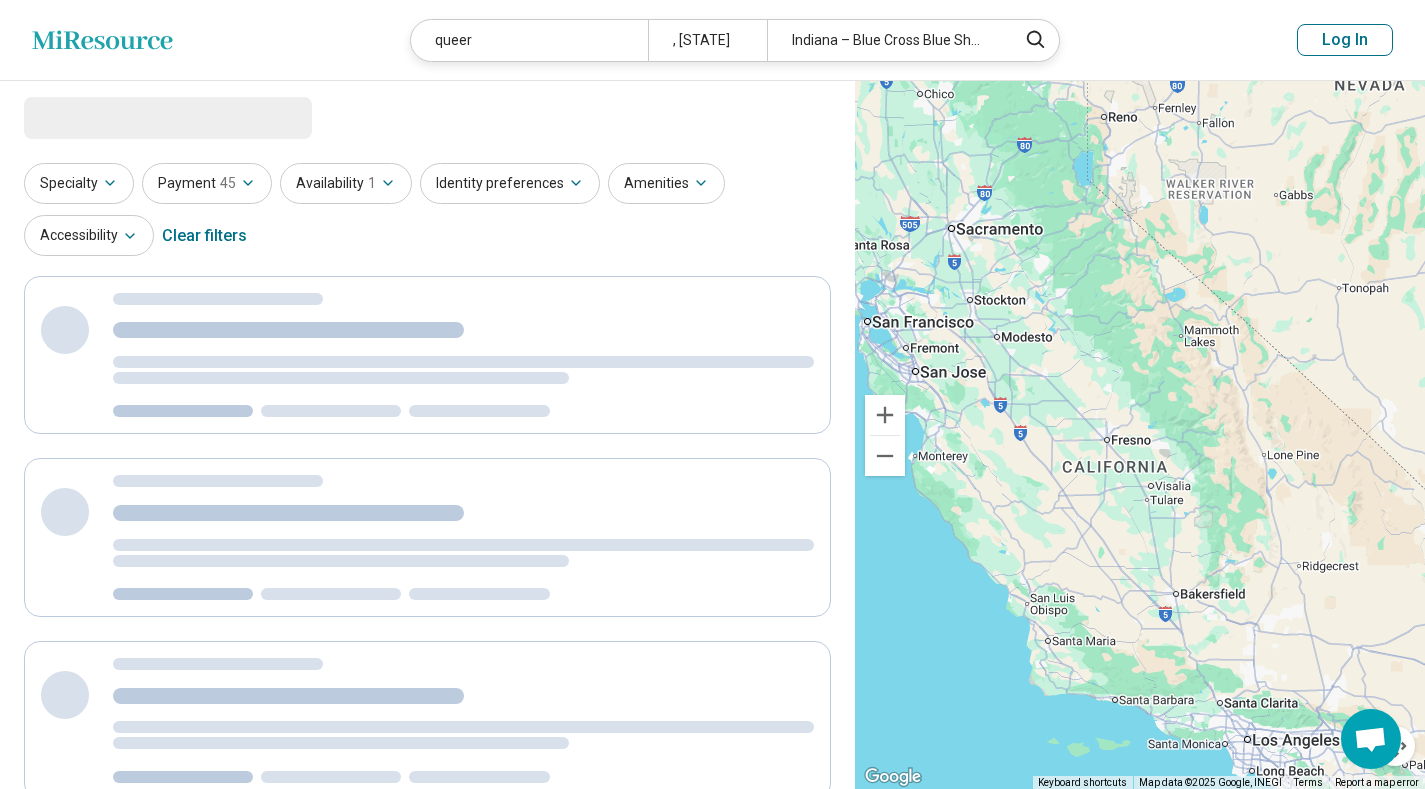 select on "***" 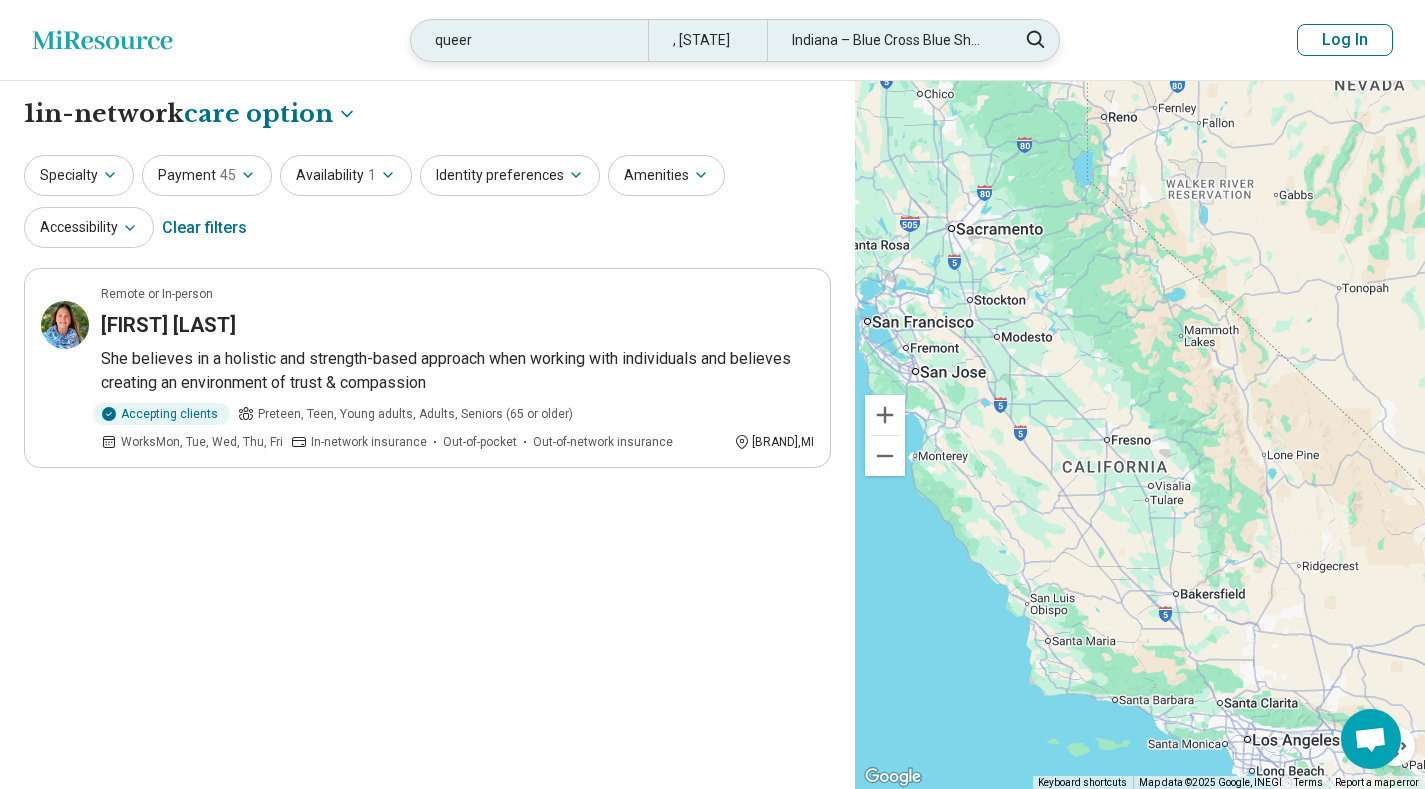 click on "queer" at bounding box center [529, 40] 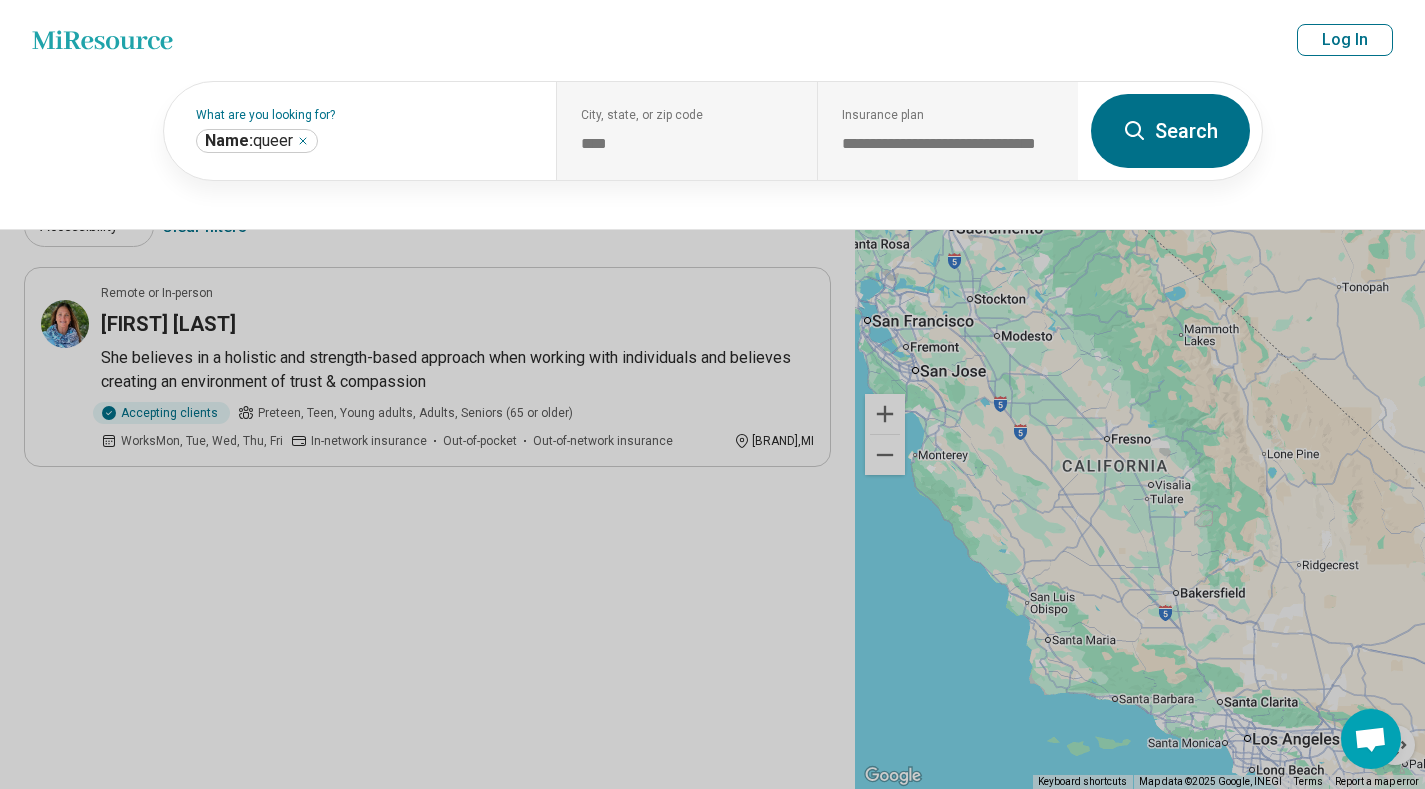 click on "[BRAND] logo queer , [STATE] – [BRAND] Log In" at bounding box center (712, 40) 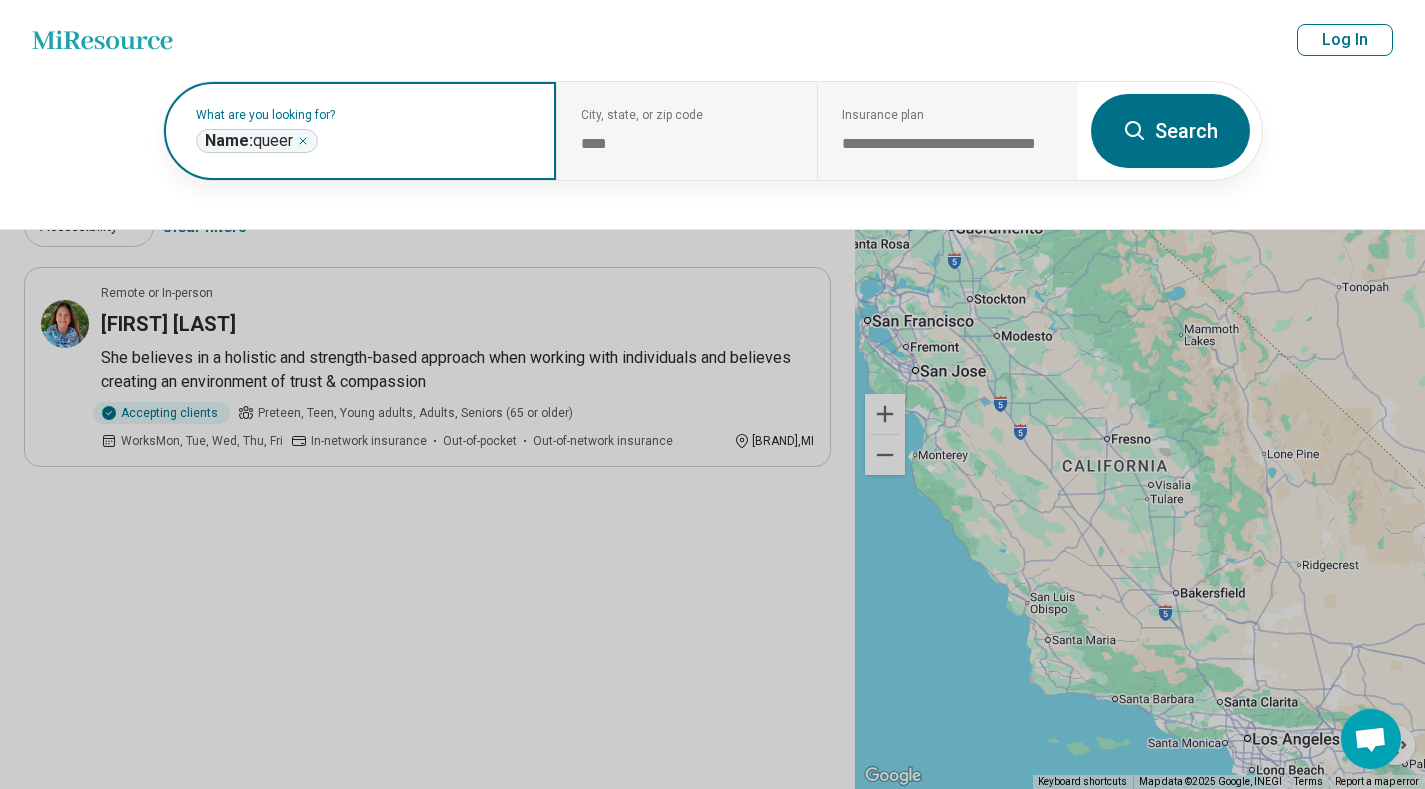 click 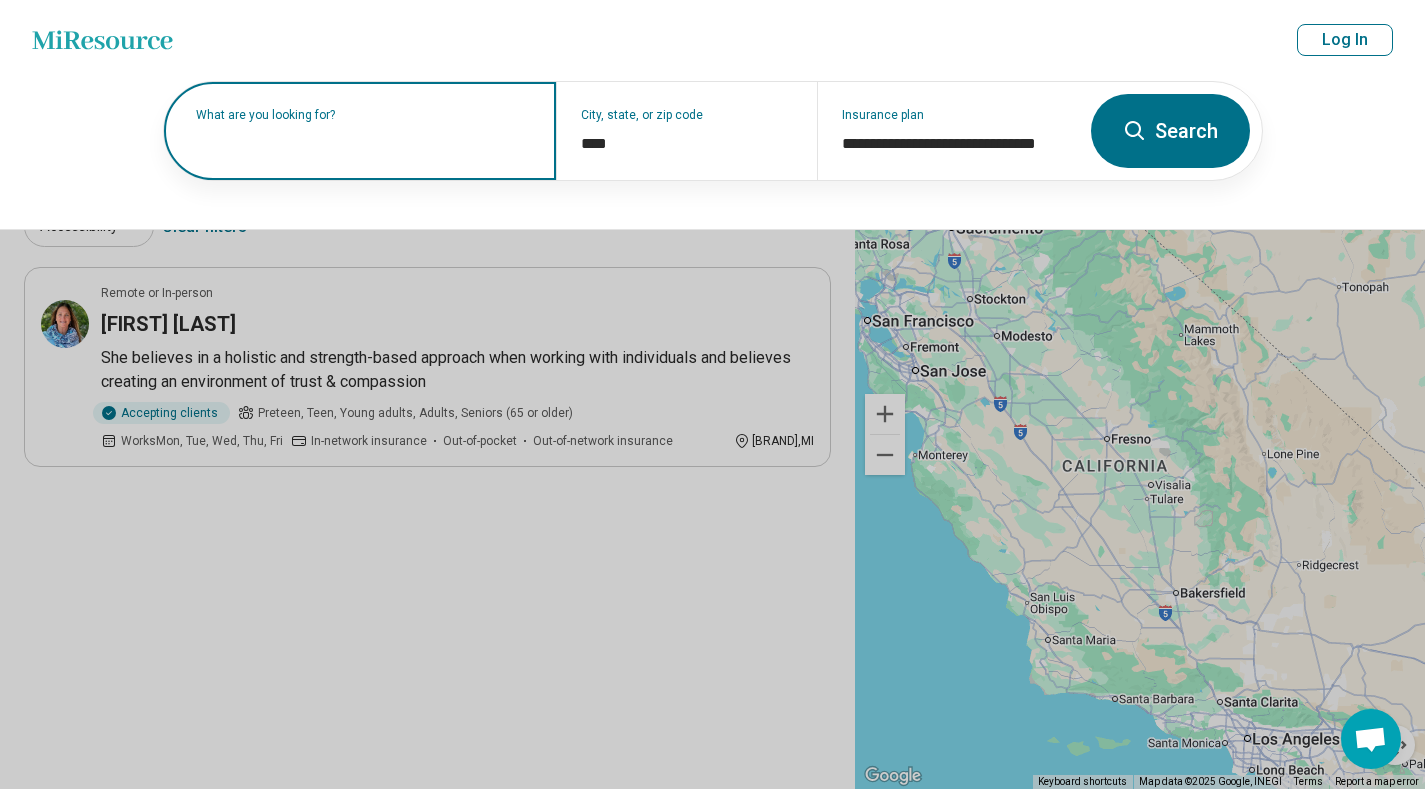 click on "What are you looking for?" at bounding box center [364, 115] 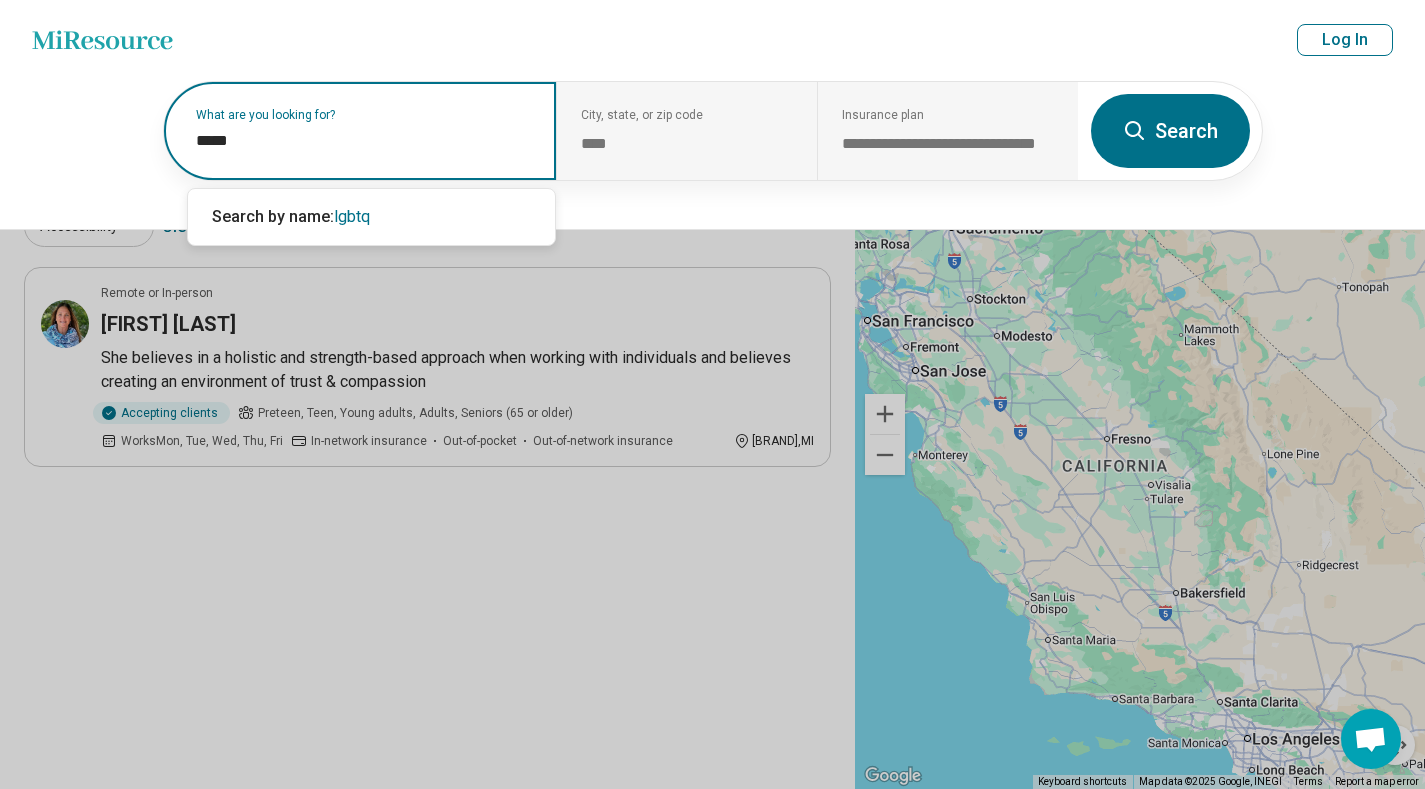 type on "******" 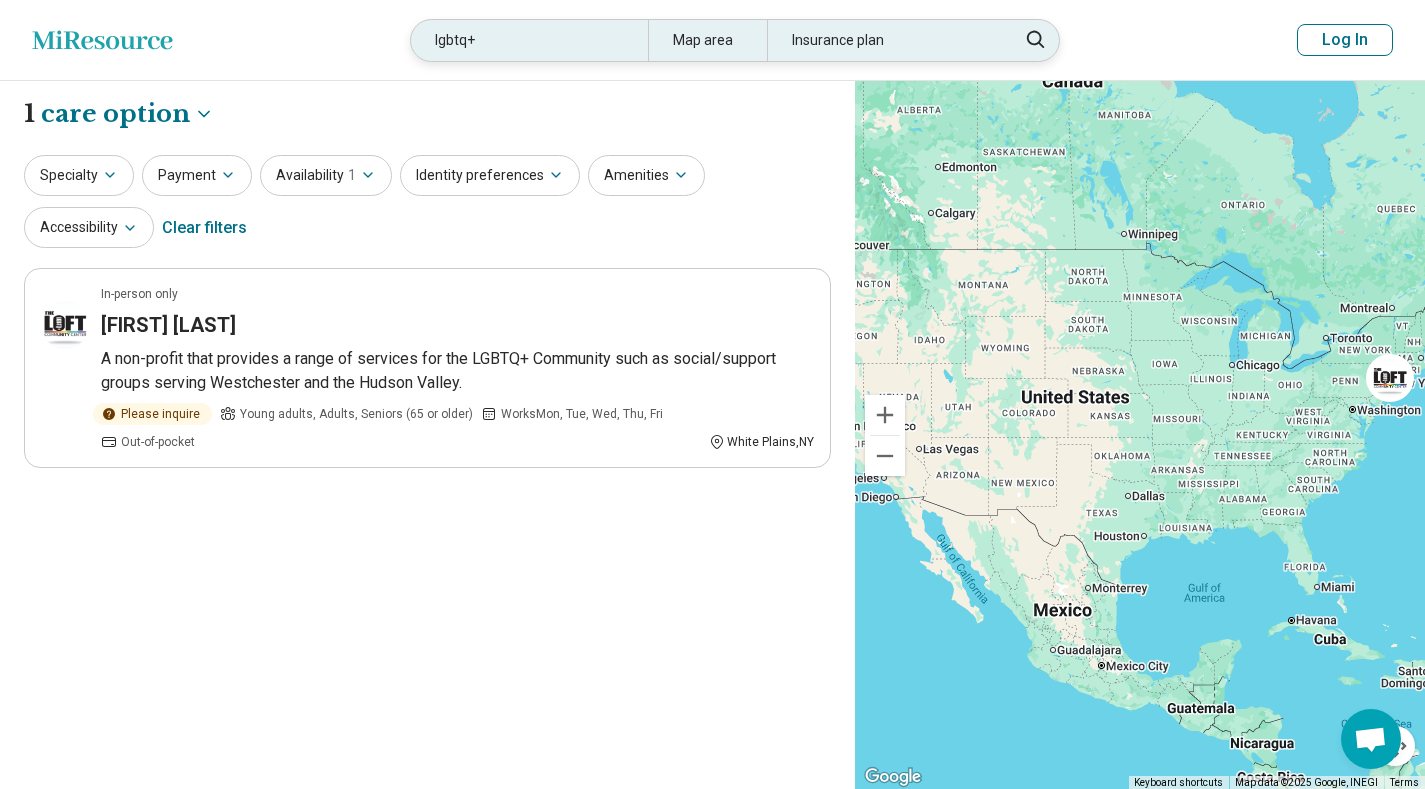 click on "lgbtq+" at bounding box center (529, 40) 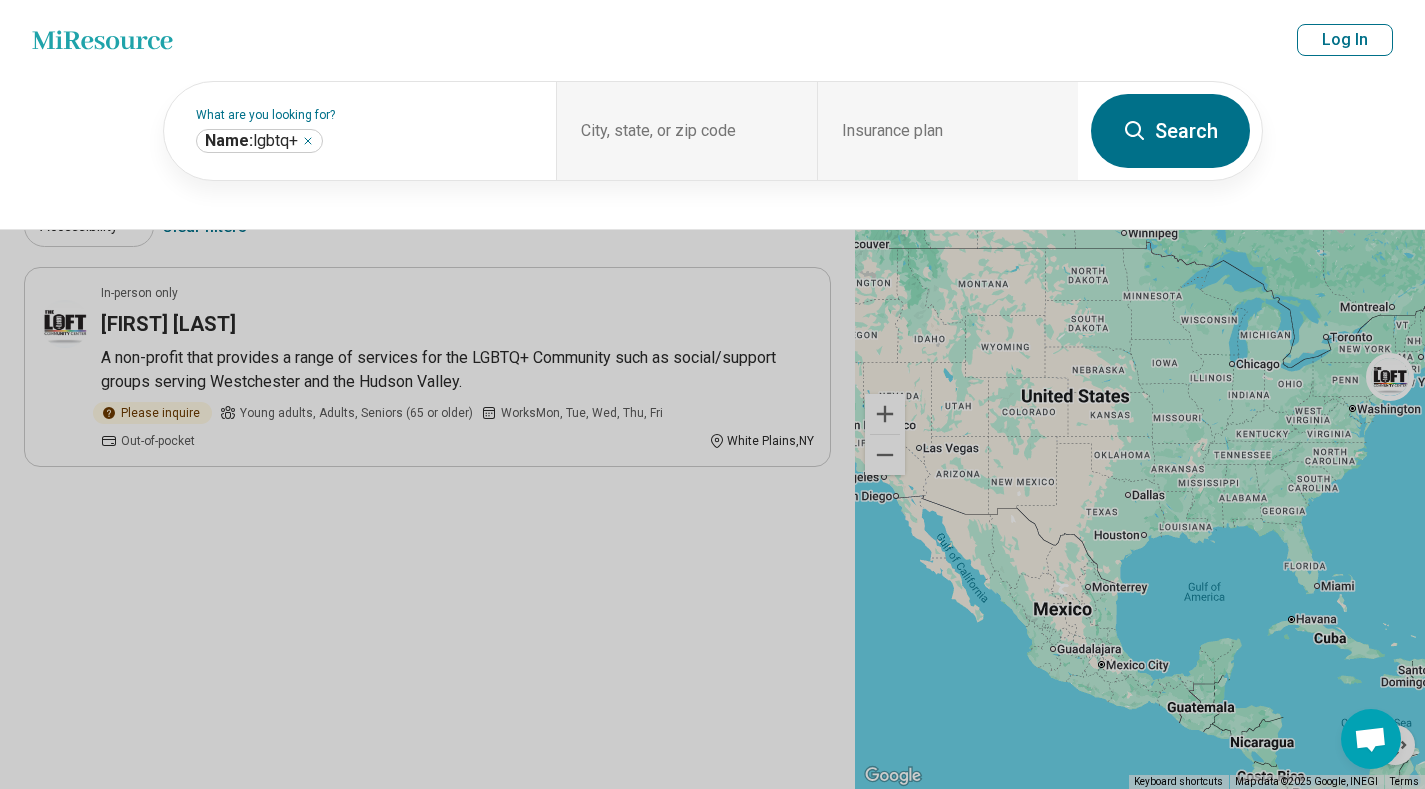 click on "[BRAND] logo lgbtq+ Map area Insurance plan Log In" at bounding box center (712, 40) 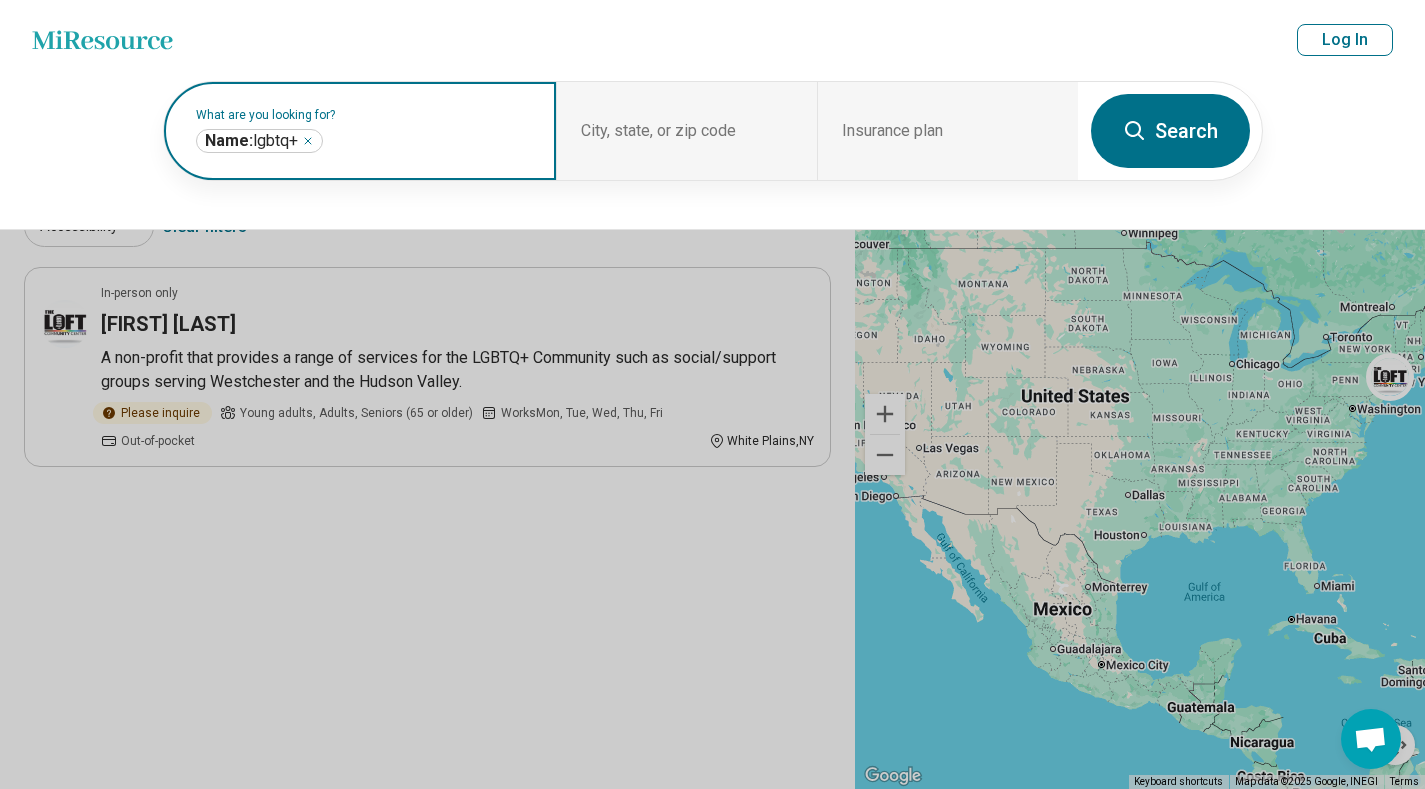 click at bounding box center (429, 141) 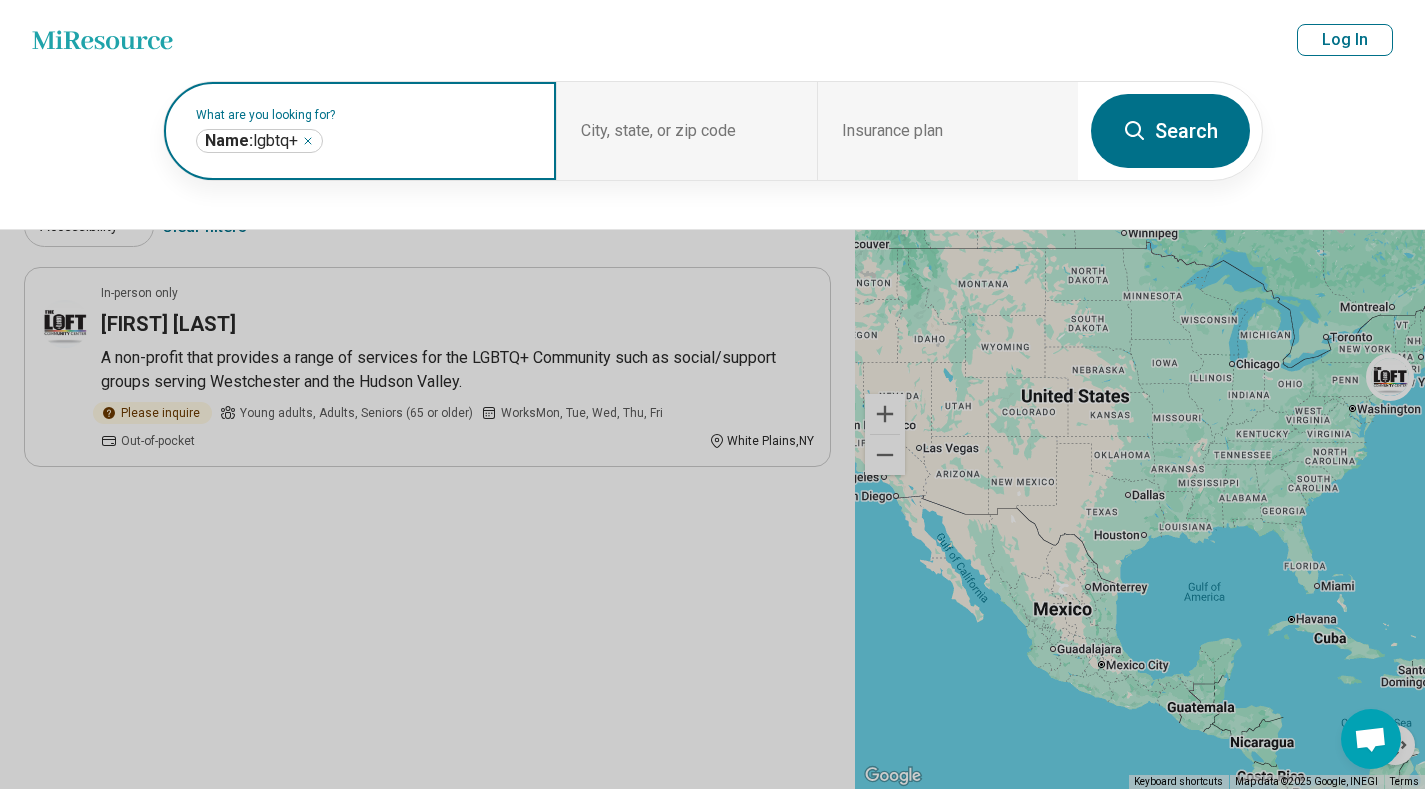 click 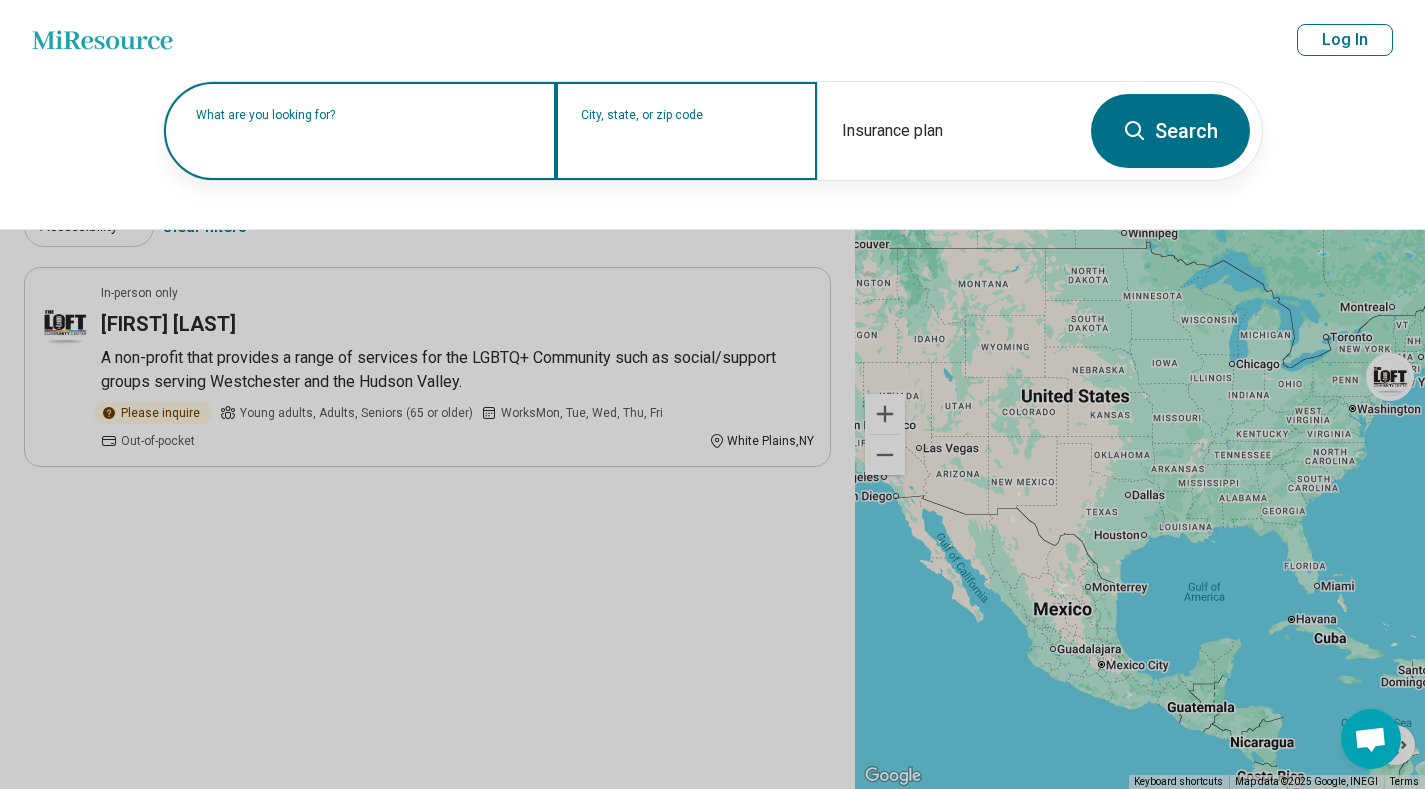 click on "City, state, or zip code" at bounding box center (687, 144) 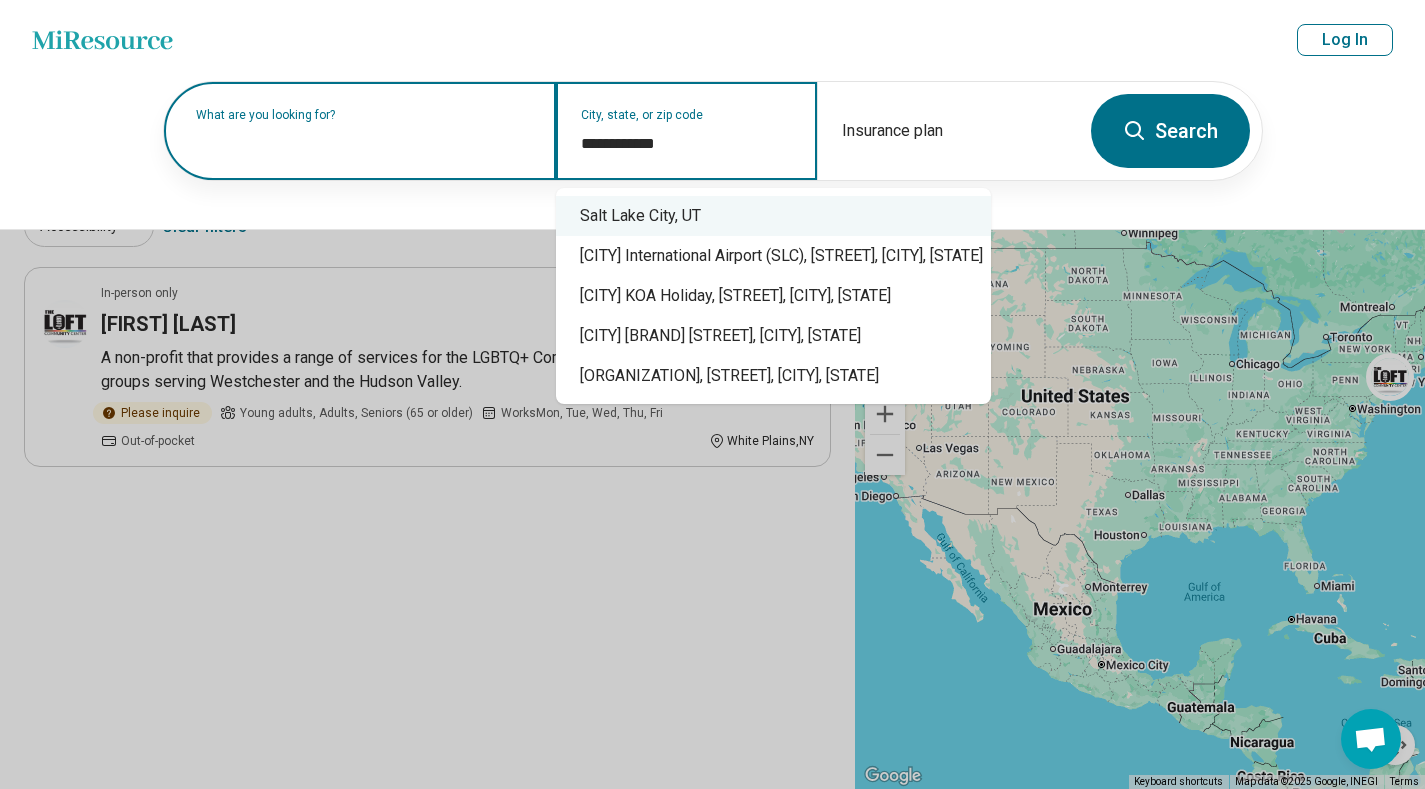 click on "Salt Lake City, UT" at bounding box center [773, 216] 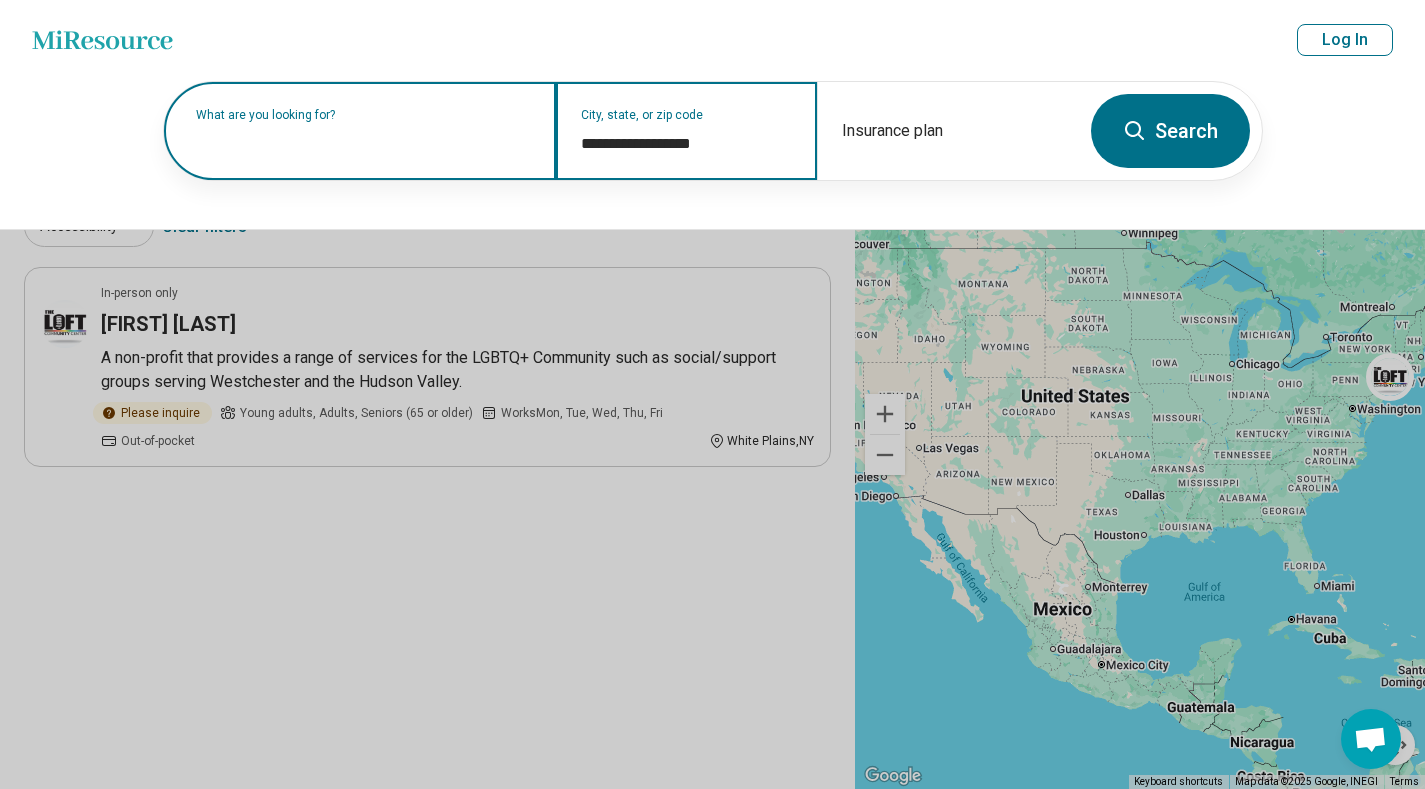 type on "**********" 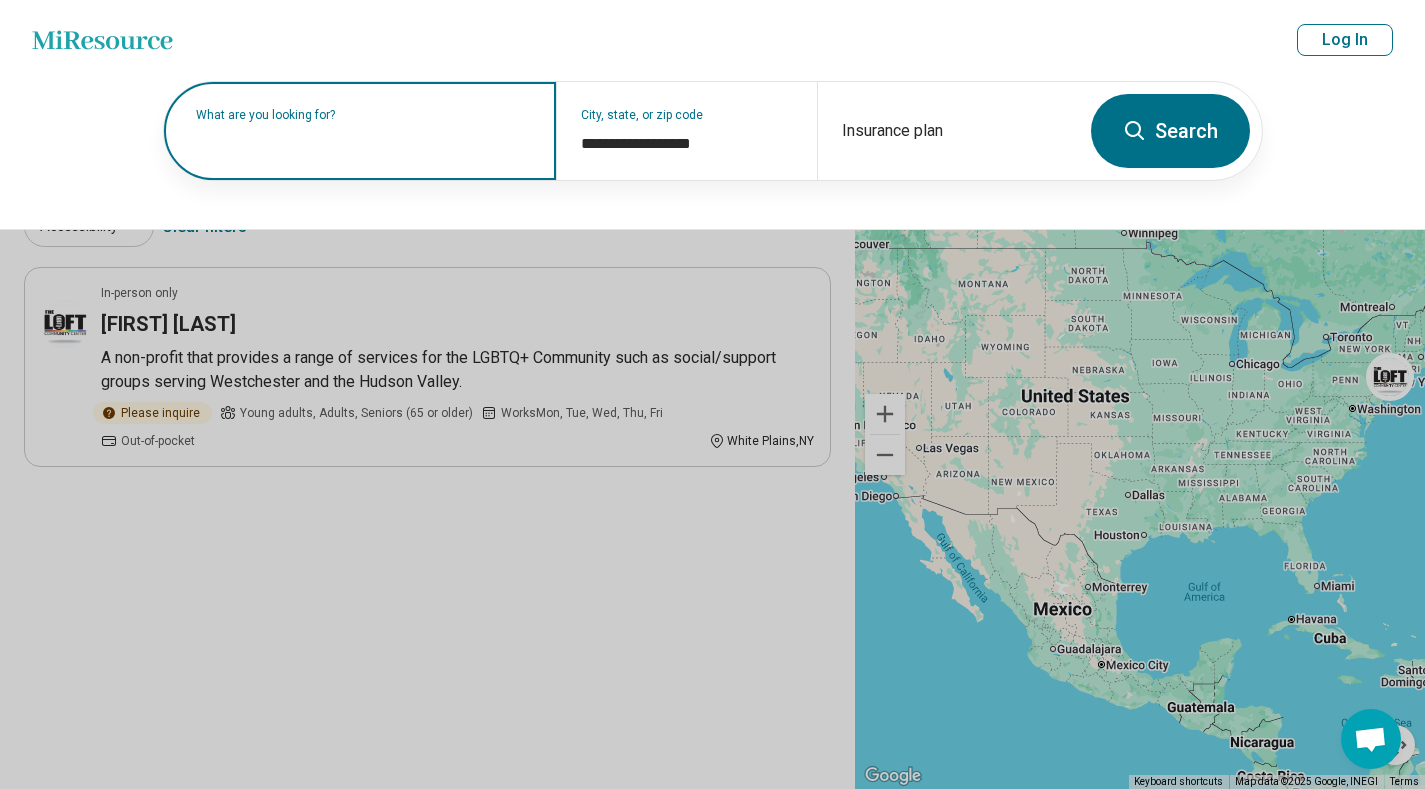 click on "Search" at bounding box center (1170, 131) 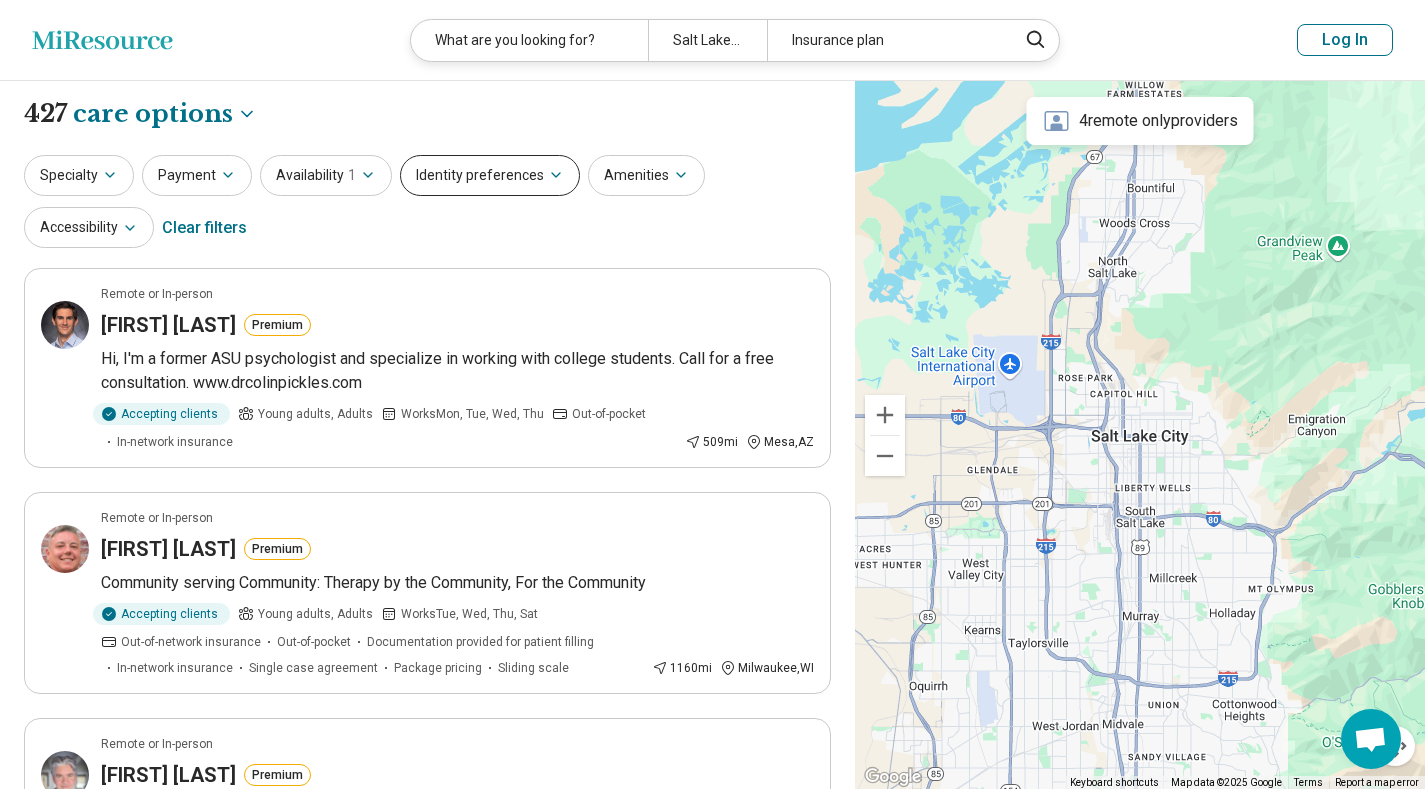 click 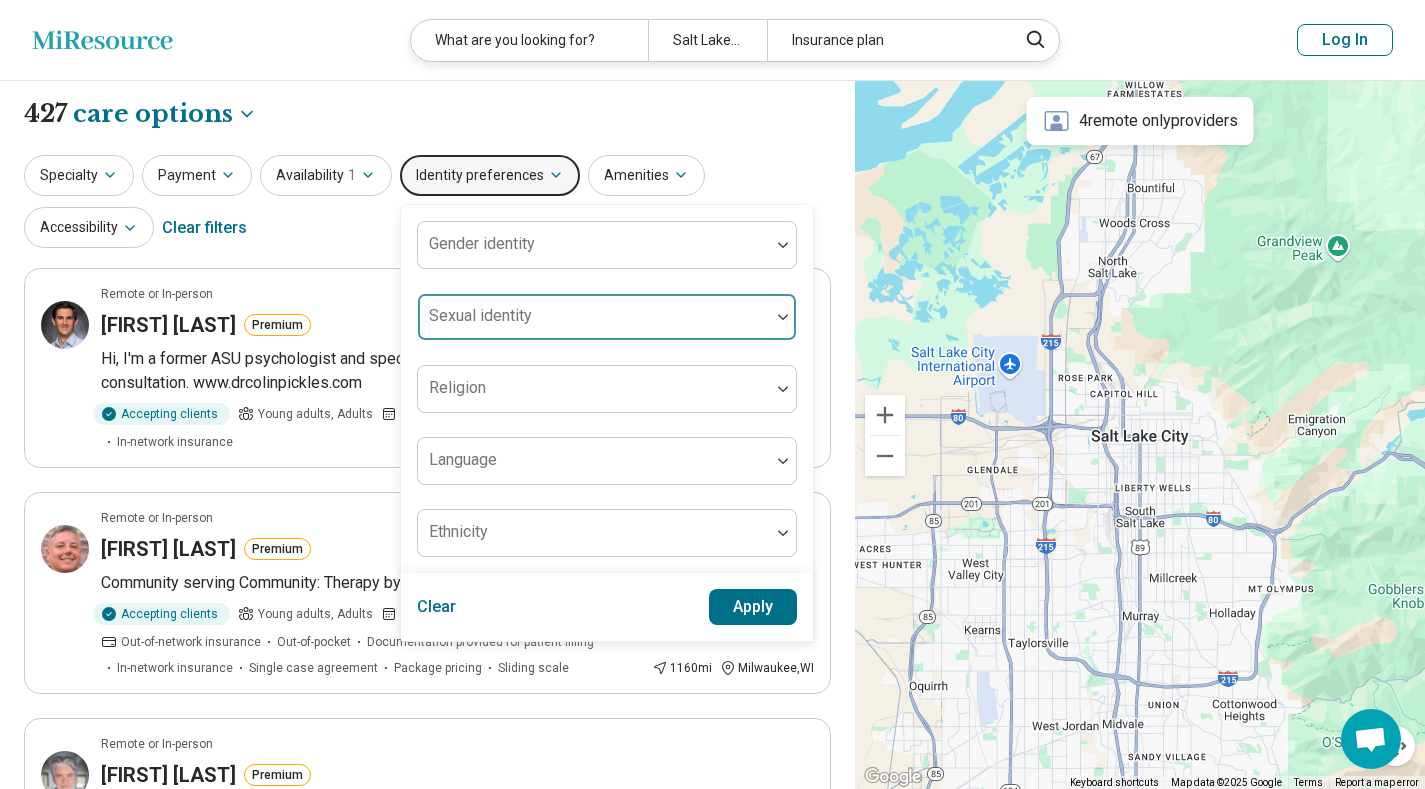 click on "Sexual identity" at bounding box center (480, 315) 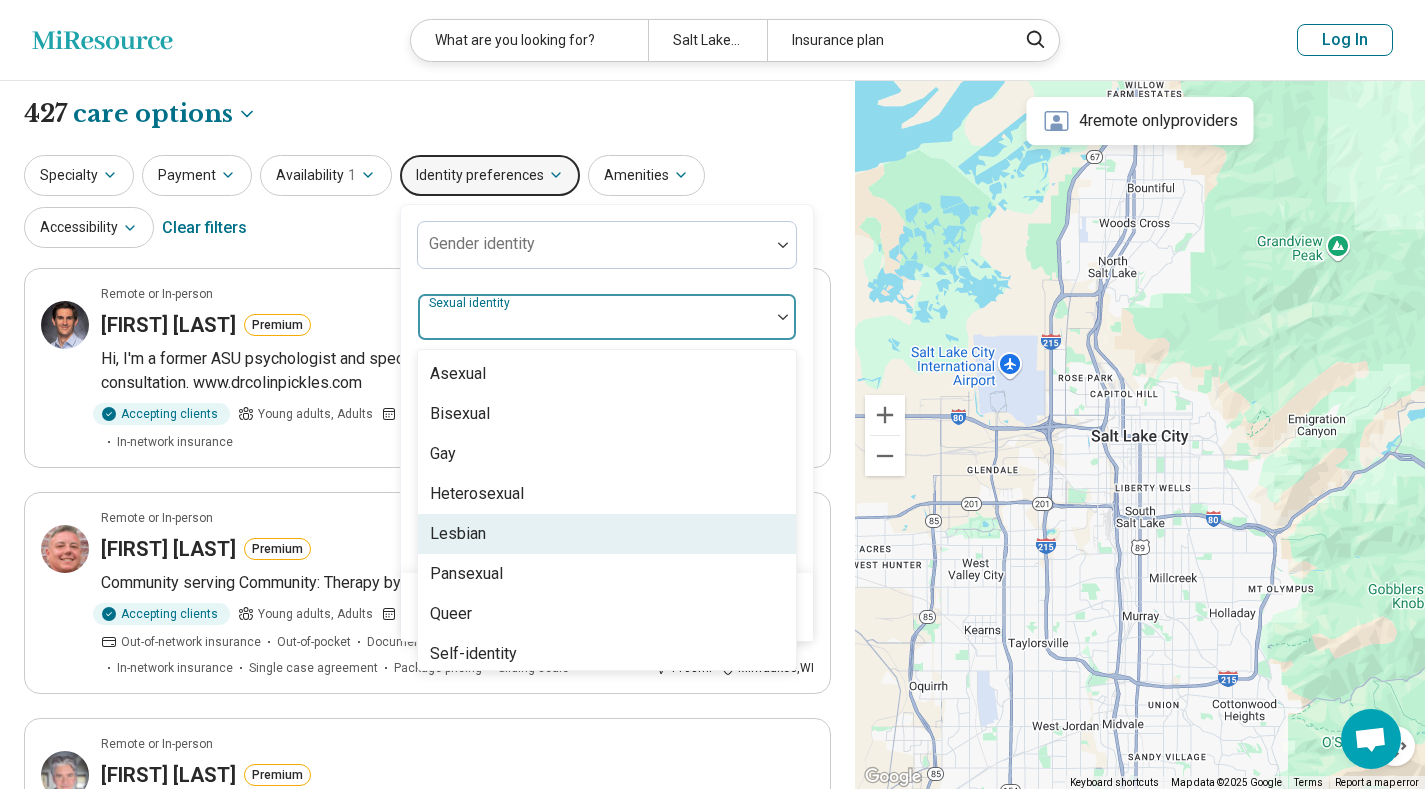 click on "Lesbian" at bounding box center [607, 534] 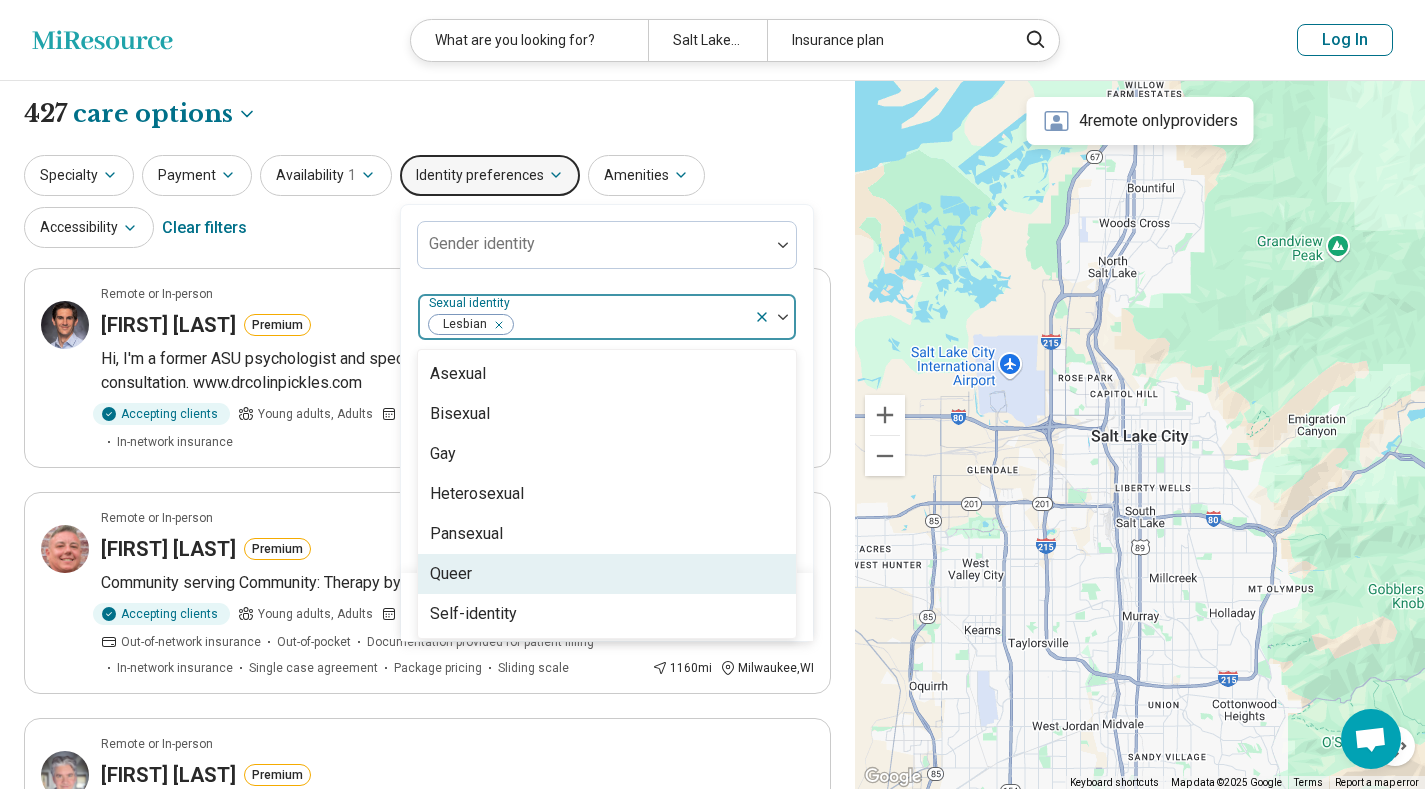 click on "Queer" at bounding box center (607, 574) 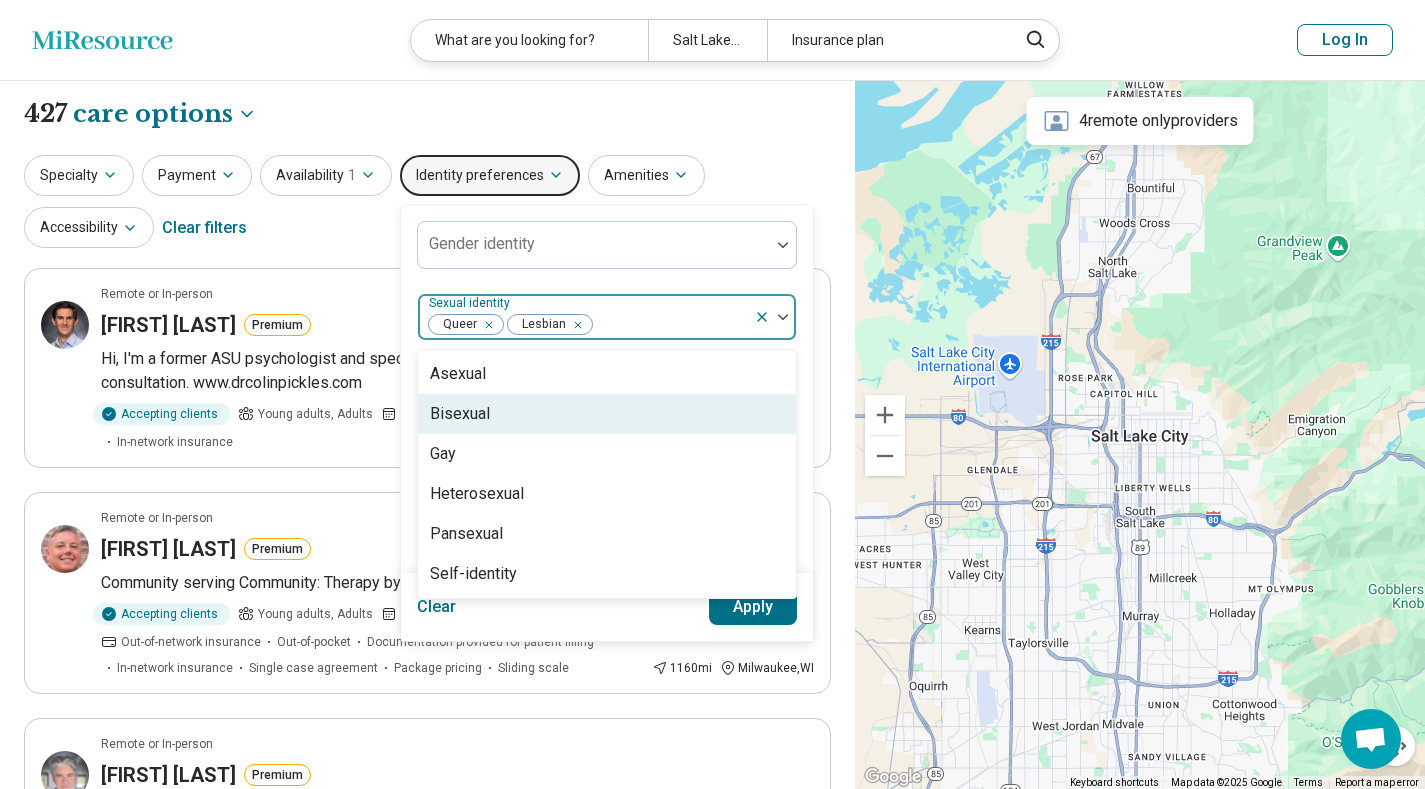 click on "Bisexual" at bounding box center [607, 414] 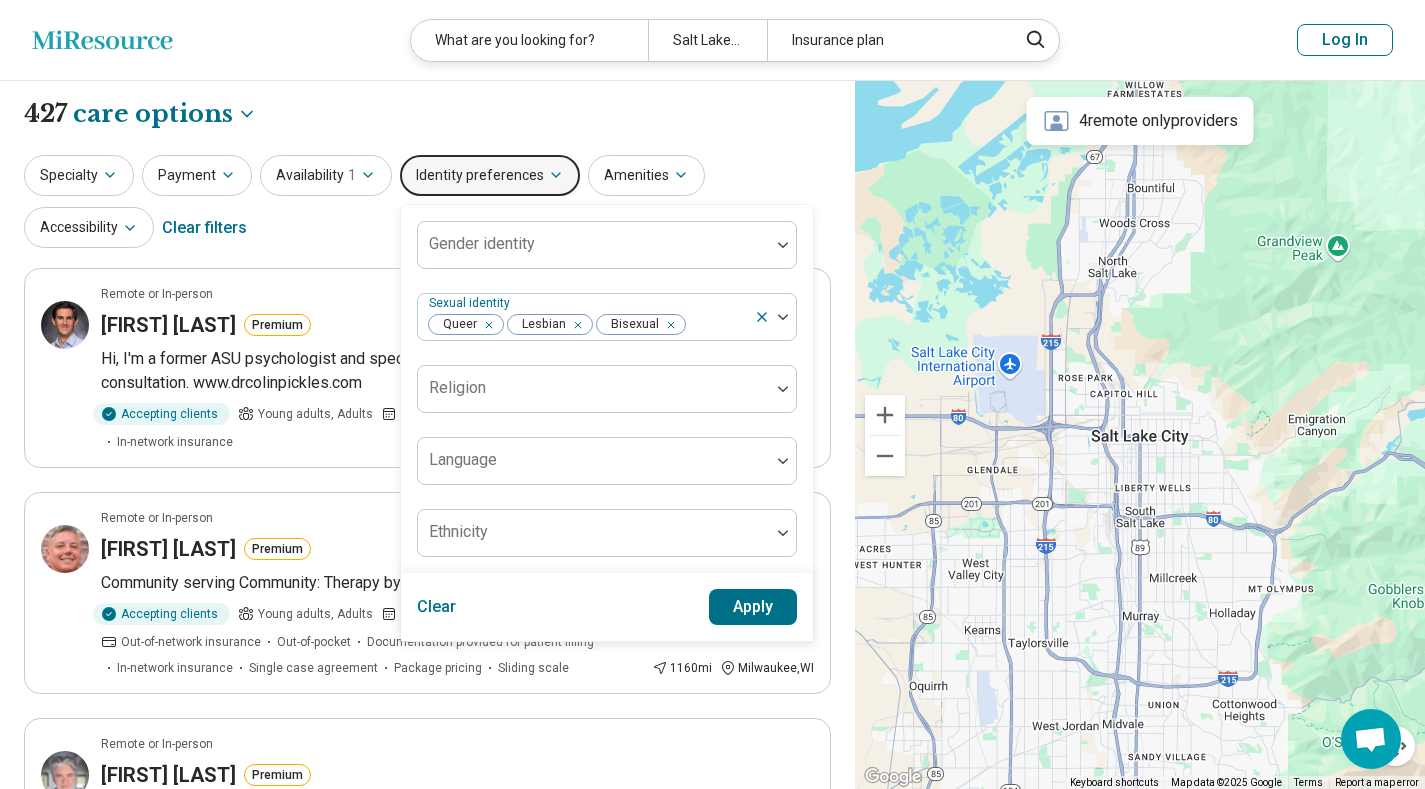click on "Apply" at bounding box center (753, 607) 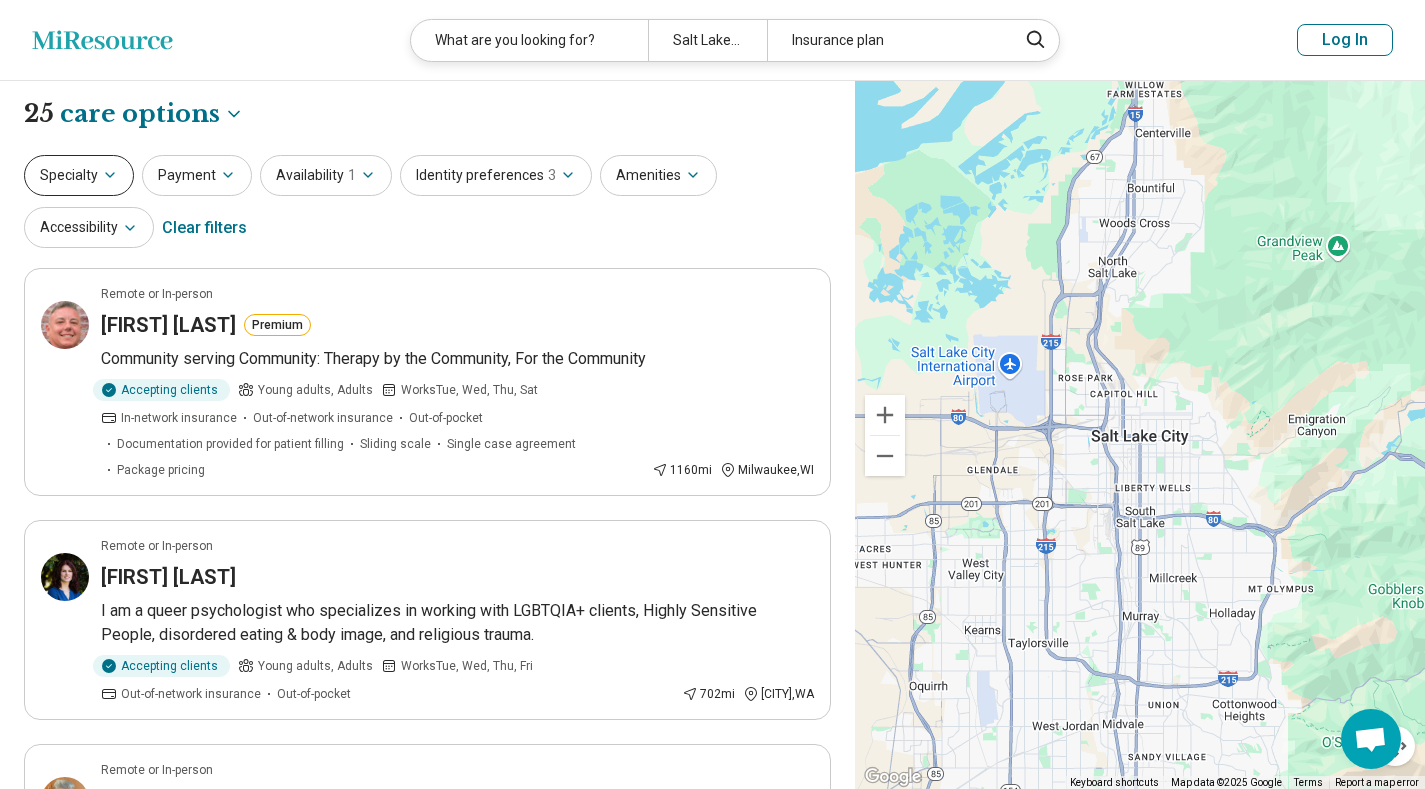 click 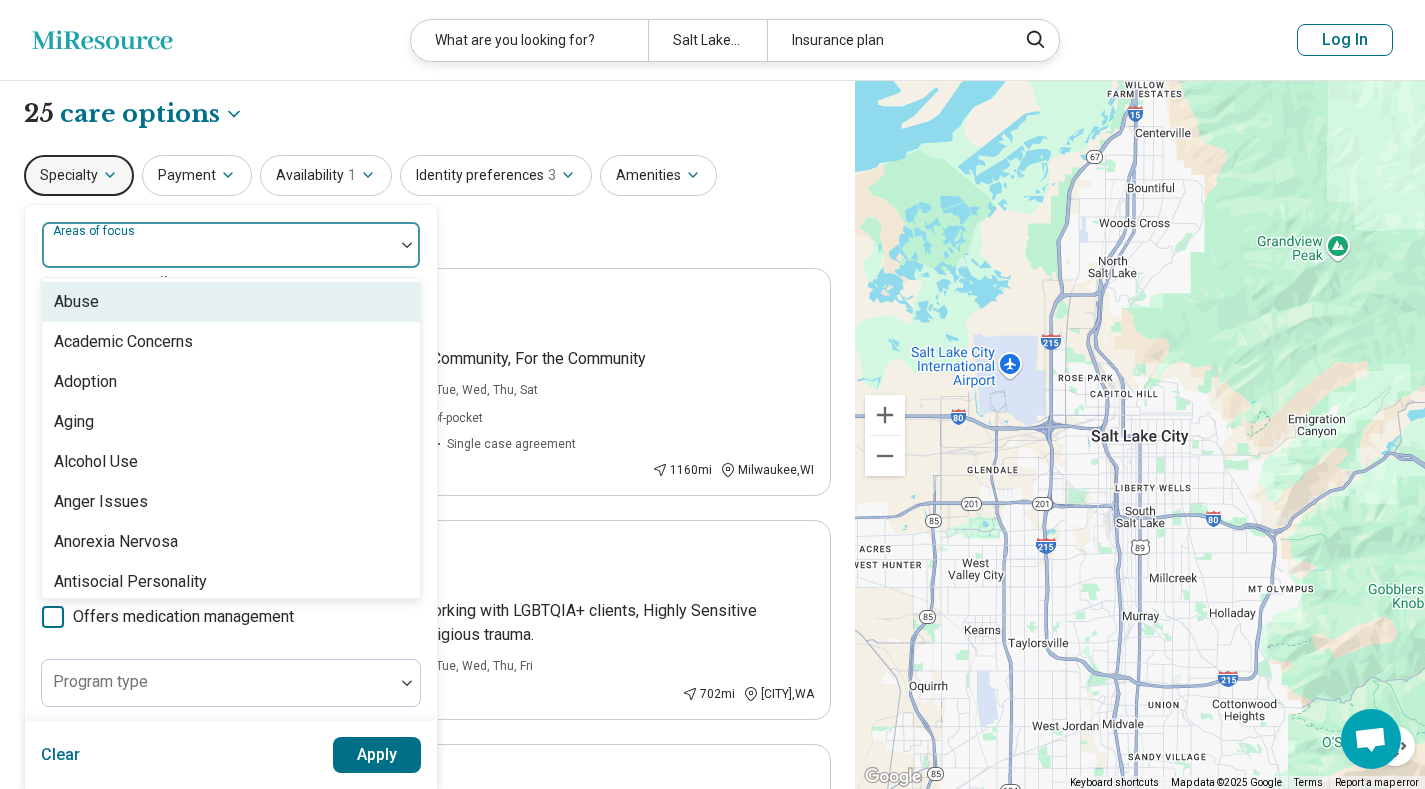 click at bounding box center [218, 253] 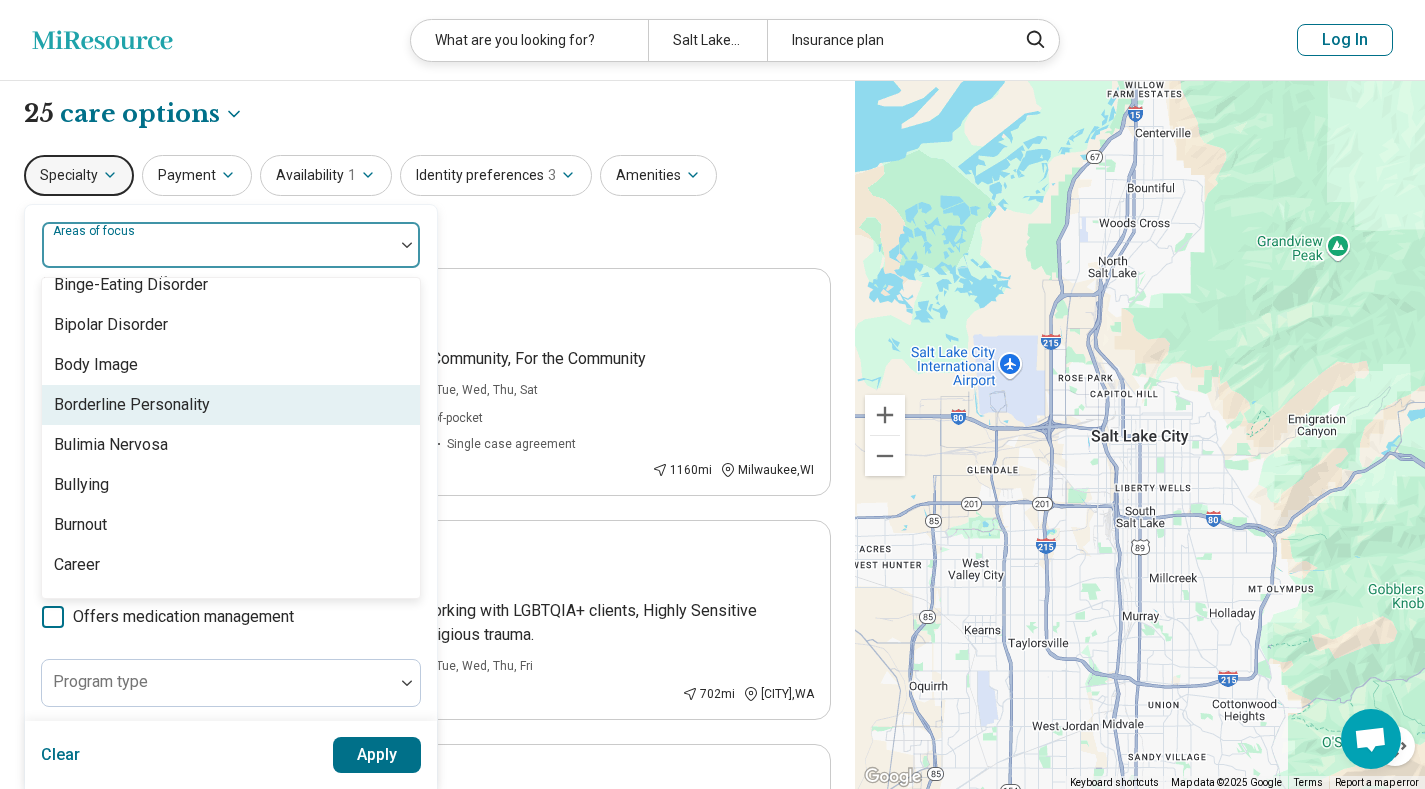 scroll, scrollTop: 652, scrollLeft: 0, axis: vertical 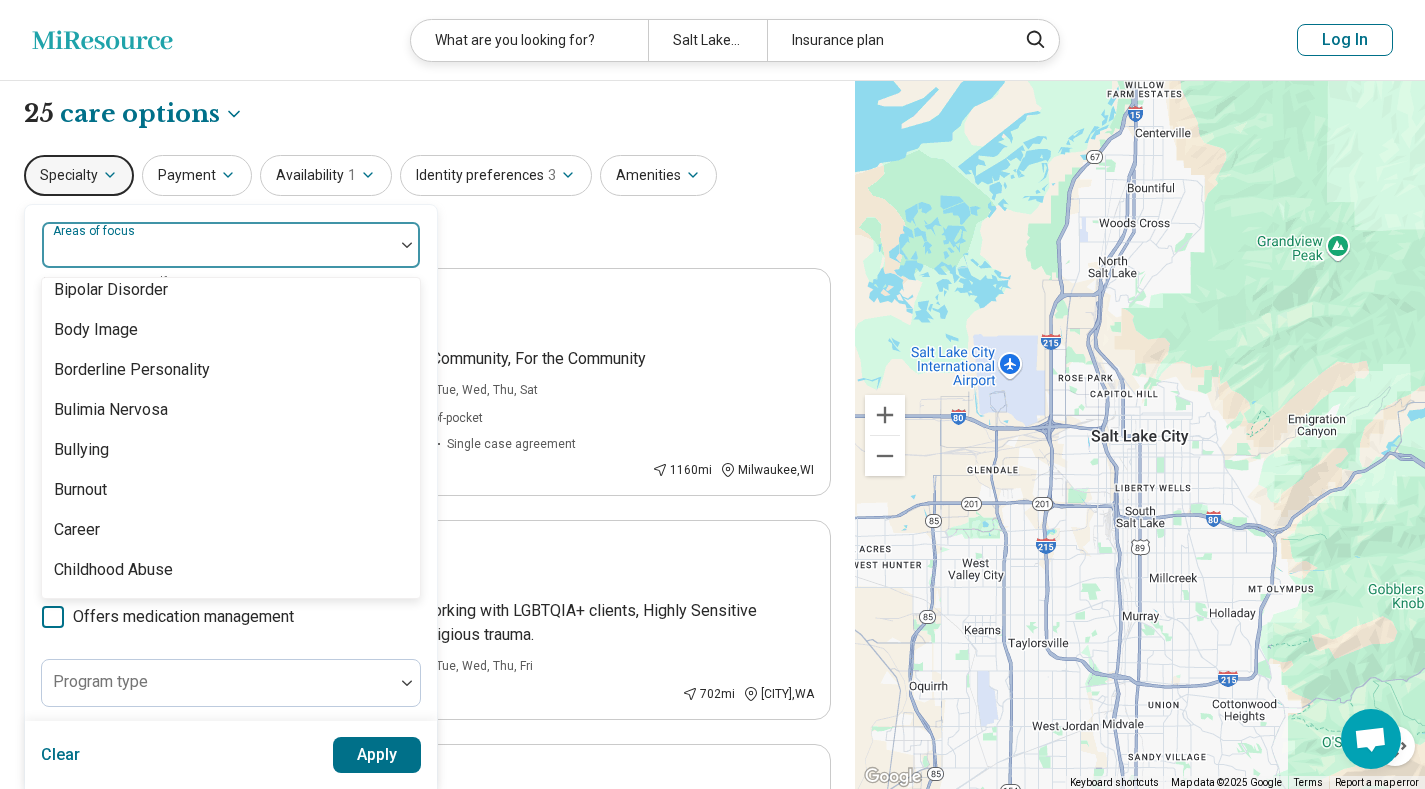 click on "Specialty Abuse, 1 of 100. 100 results available. Use Up and Down to choose options, press Enter to select the currently focused option, press Escape to exit the menu, press Tab to select the option and exit the menu. Areas of focus Abuse Academic Concerns Adoption Aging Alcohol Use Anger Issues Anorexia Nervosa Antisocial Personality Anxiety Athletic Performance Athletic/Sports performance Attention Deficit Hyperactivity Disorder (ADHD) Autism Avoidant Personality Avoidant/Restrictive Food Intake Disorder Binge-Eating Disorder Bipolar Disorder Body Image Borderline Personality Bulimia Nervosa Bullying Burnout Career Childhood Abuse Chronic Illness/Pain Cognitive Functioning College and School Placement Compulsive Exercise Conflict Resolution Dependent Personality Depression Disability Divorce Drug Use Eating Concerns End of Life Excoriation Disorder (skin picking) Family Caregiving Stress Financial Concerns Gambling Concerns Gaming/Internet Concerns Gender Identity Grief and Loss Histrionic Personality Panic" at bounding box center [427, 203] 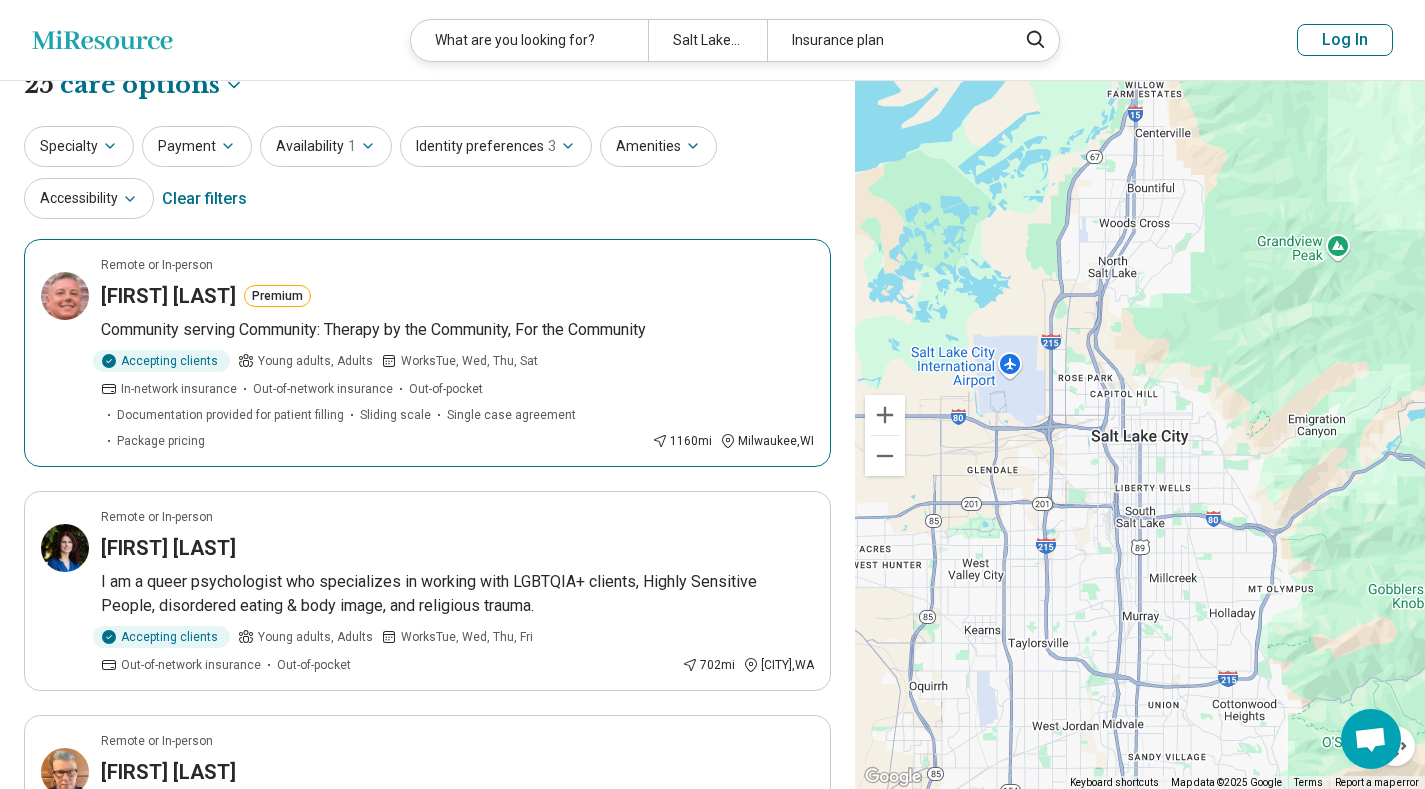 scroll, scrollTop: 10, scrollLeft: 0, axis: vertical 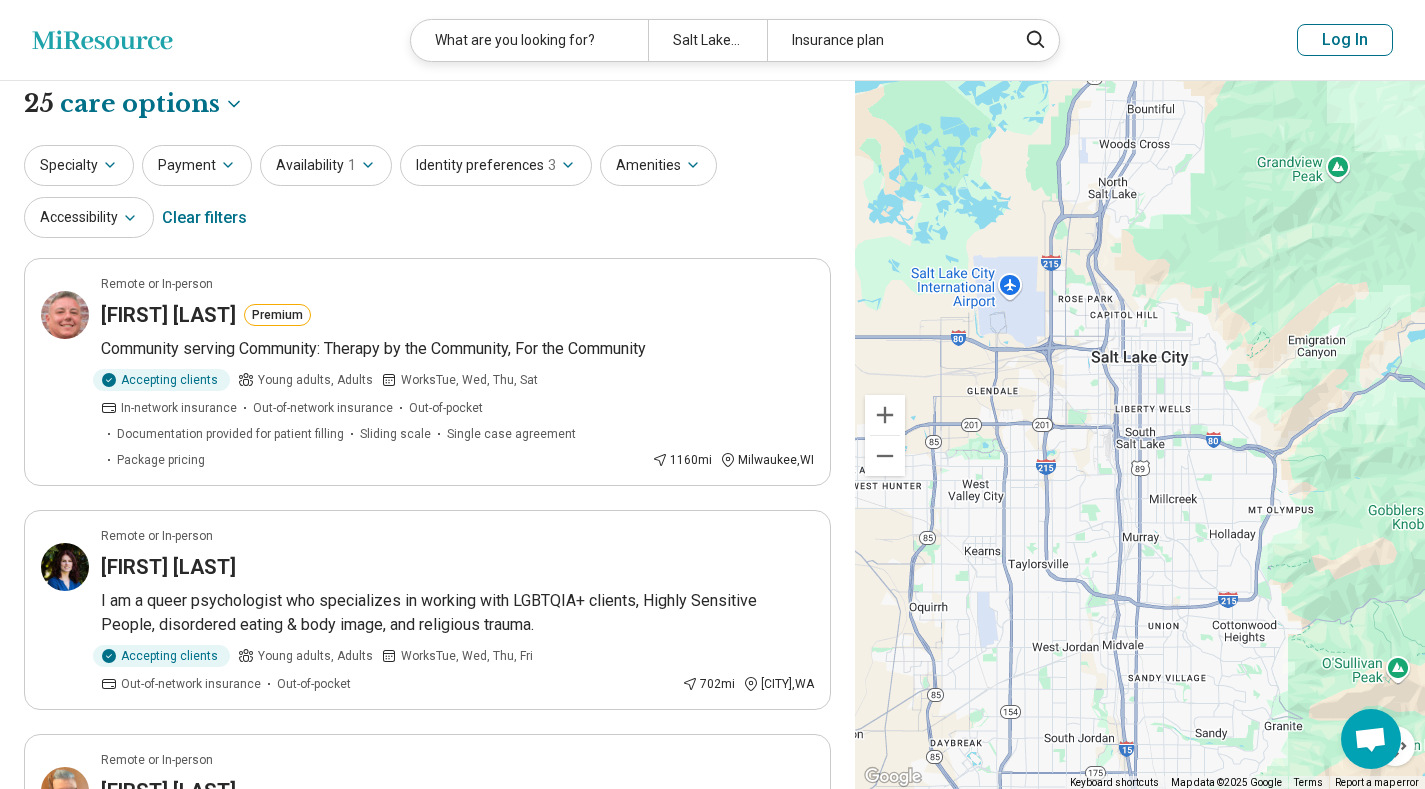 drag, startPoint x: 993, startPoint y: 503, endPoint x: 984, endPoint y: 351, distance: 152.26622 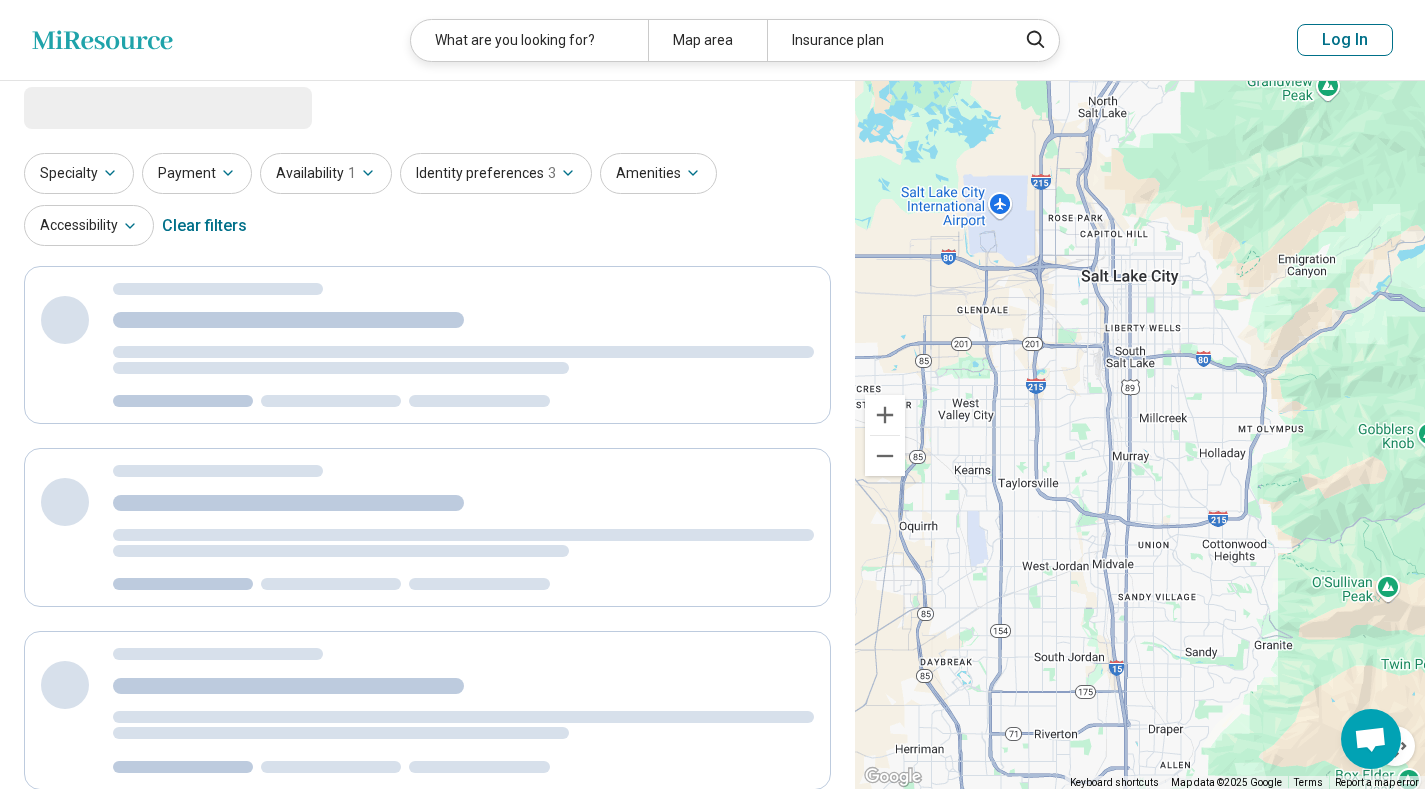 scroll, scrollTop: 0, scrollLeft: 0, axis: both 